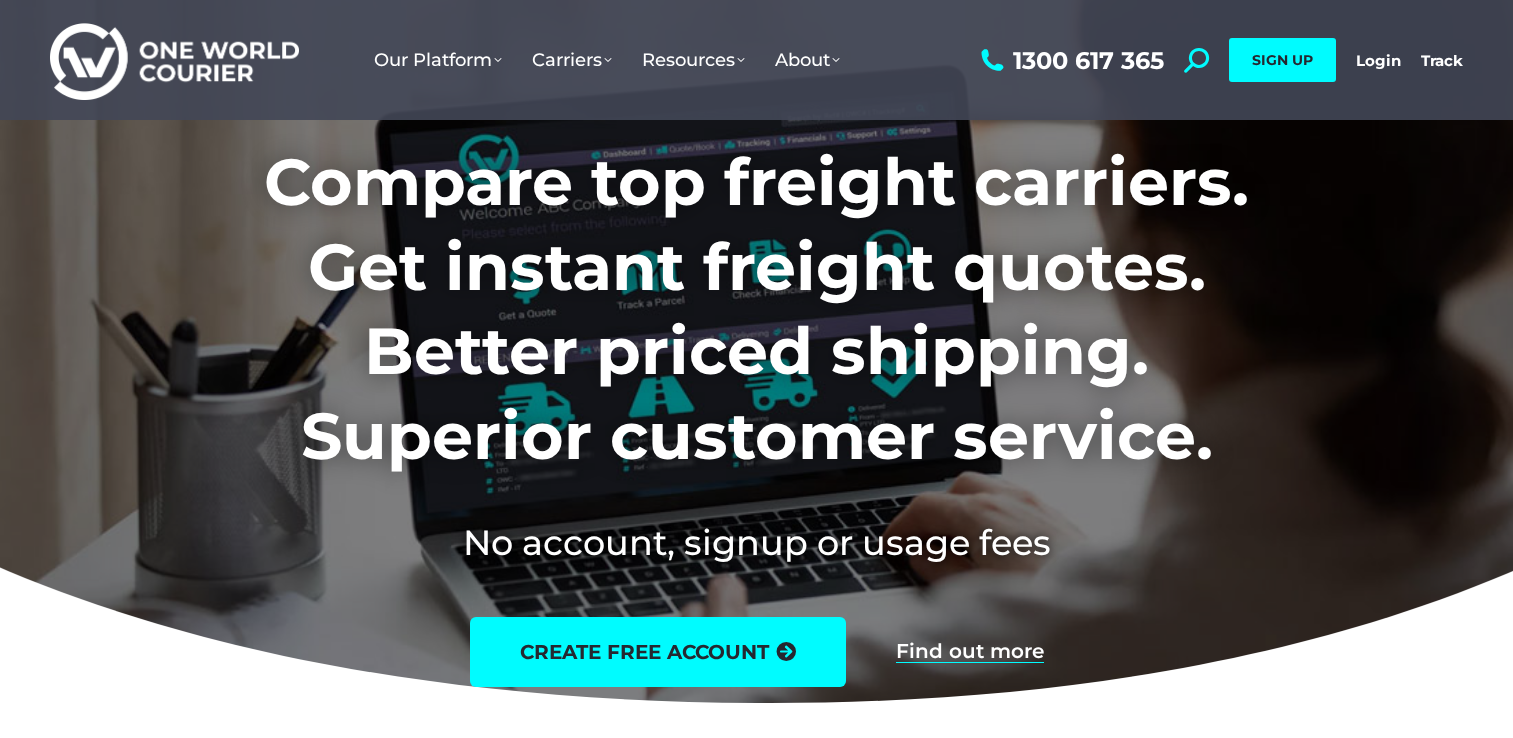 scroll, scrollTop: 0, scrollLeft: 0, axis: both 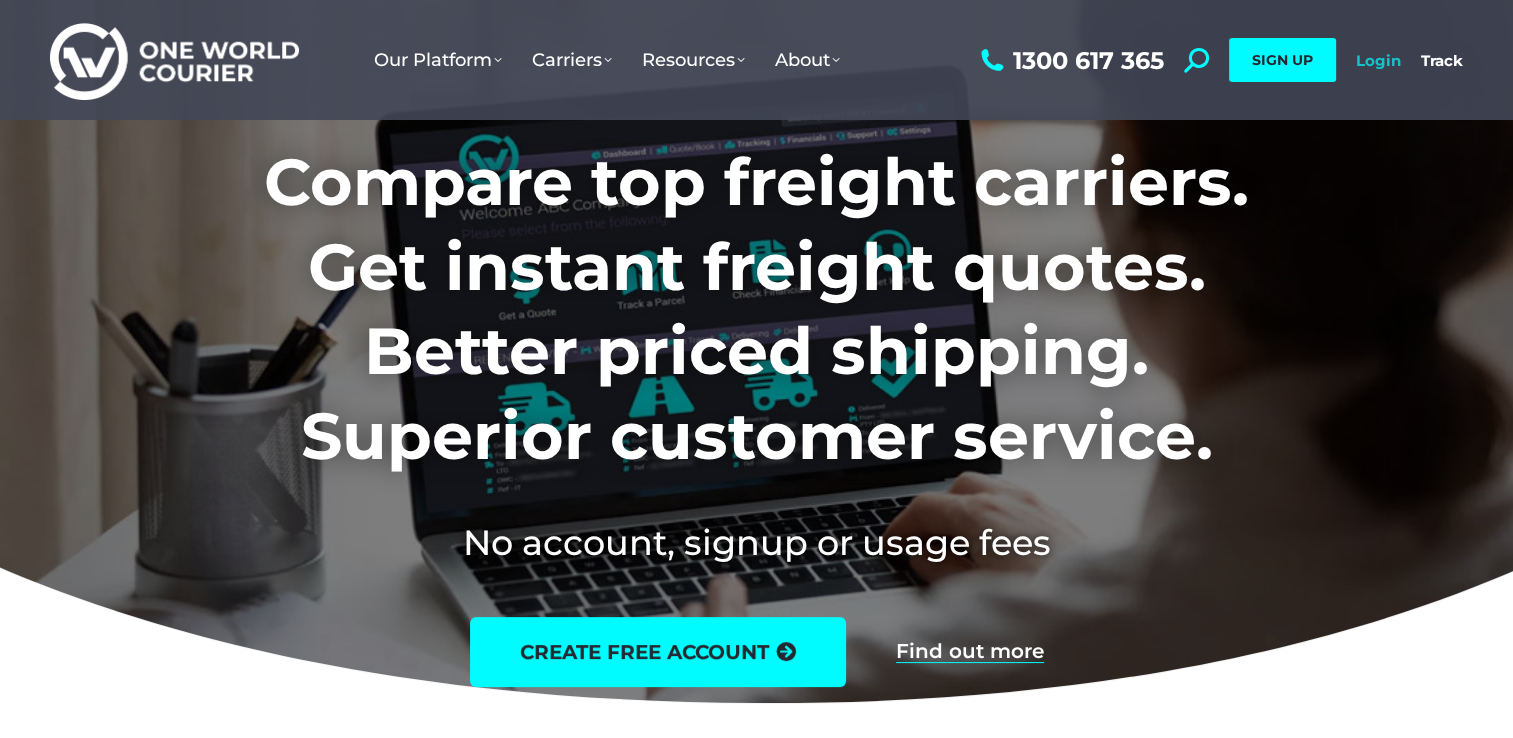 click on "Login" at bounding box center [1378, 60] 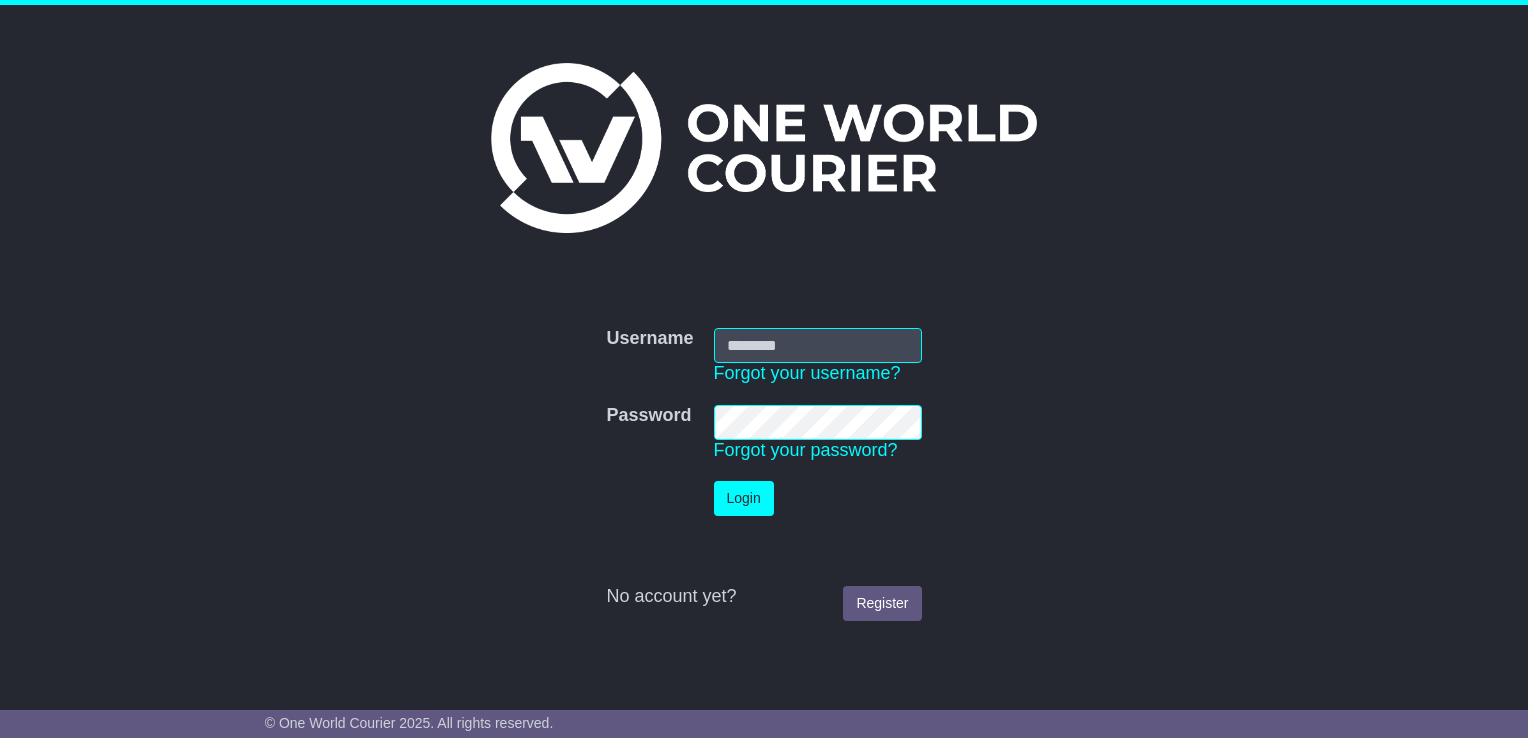 scroll, scrollTop: 0, scrollLeft: 0, axis: both 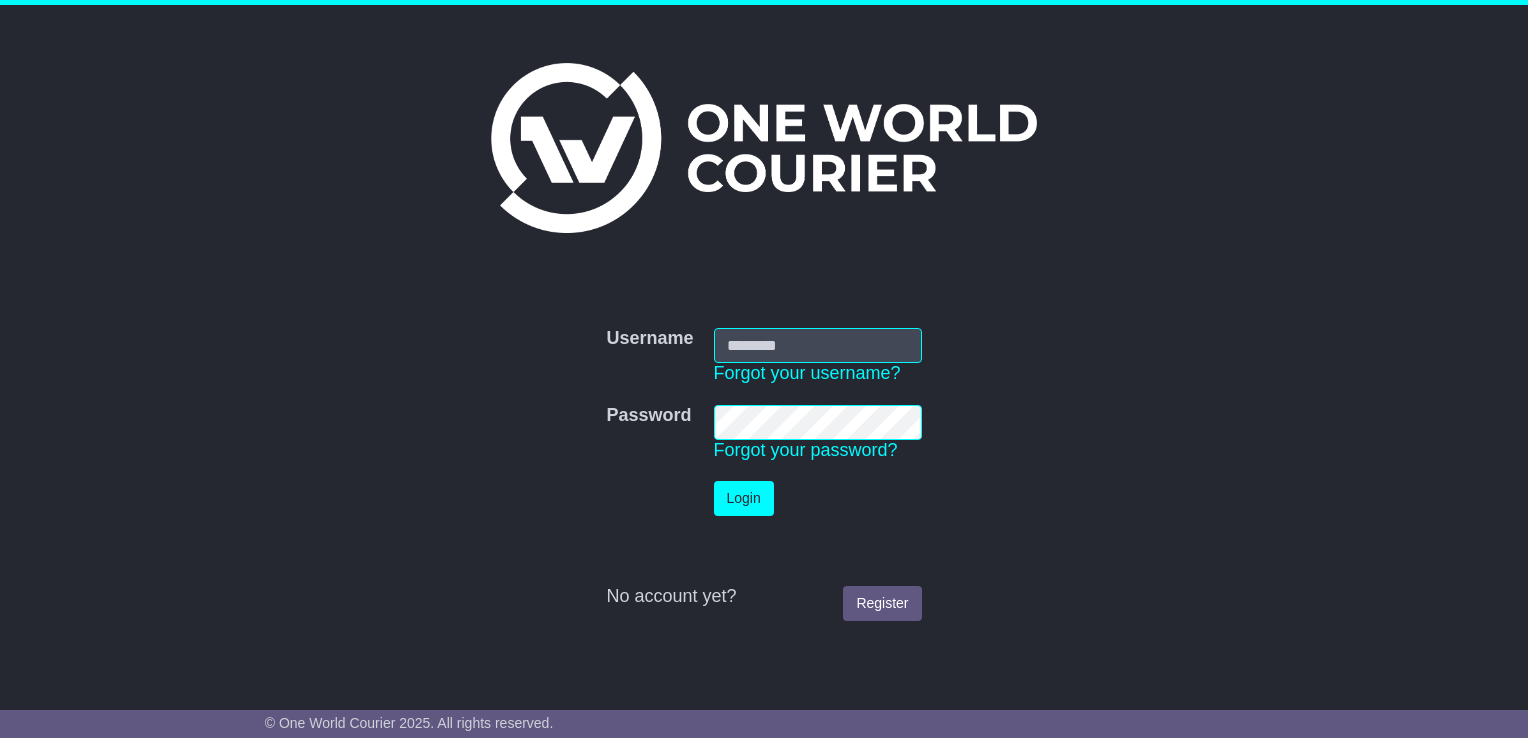 type on "**********" 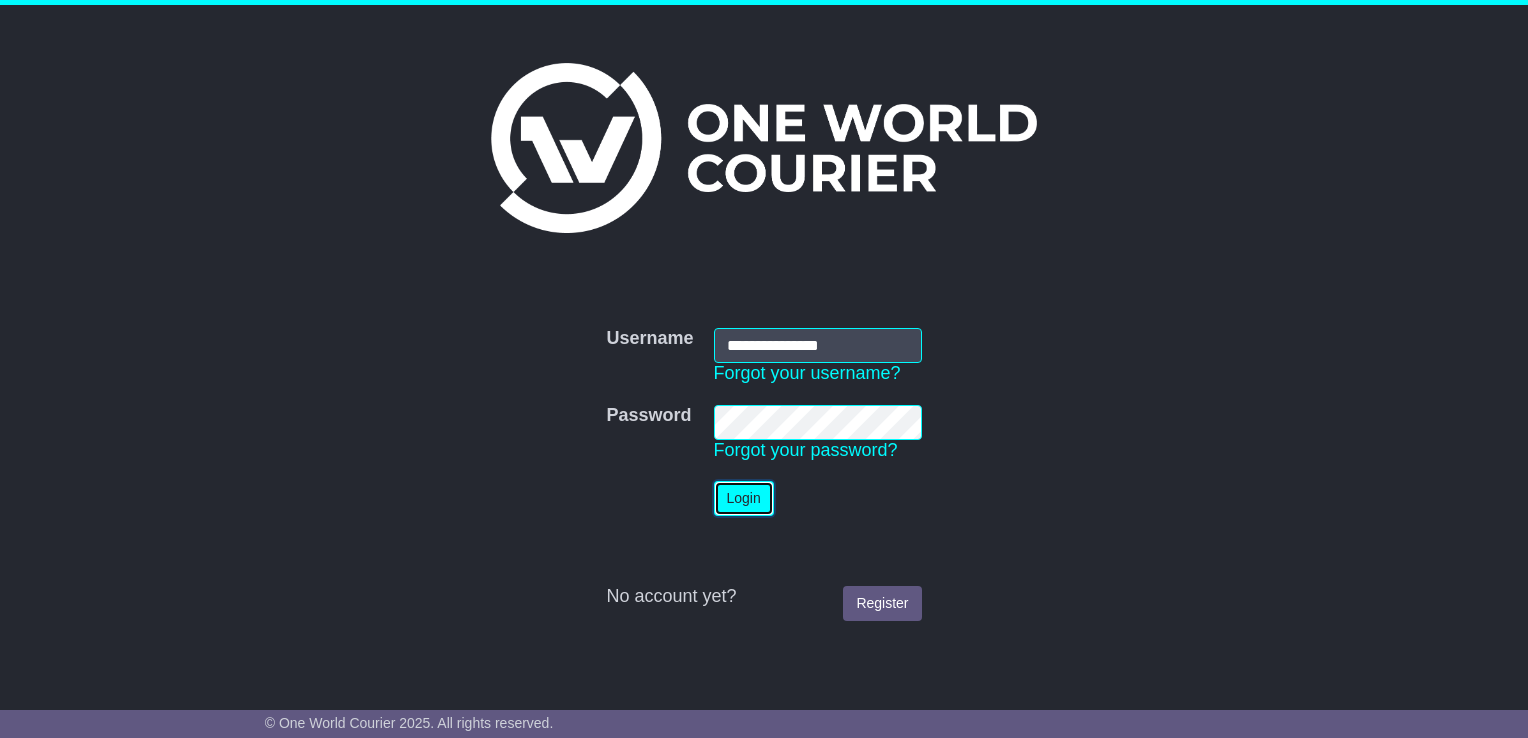 click on "Login" at bounding box center [744, 498] 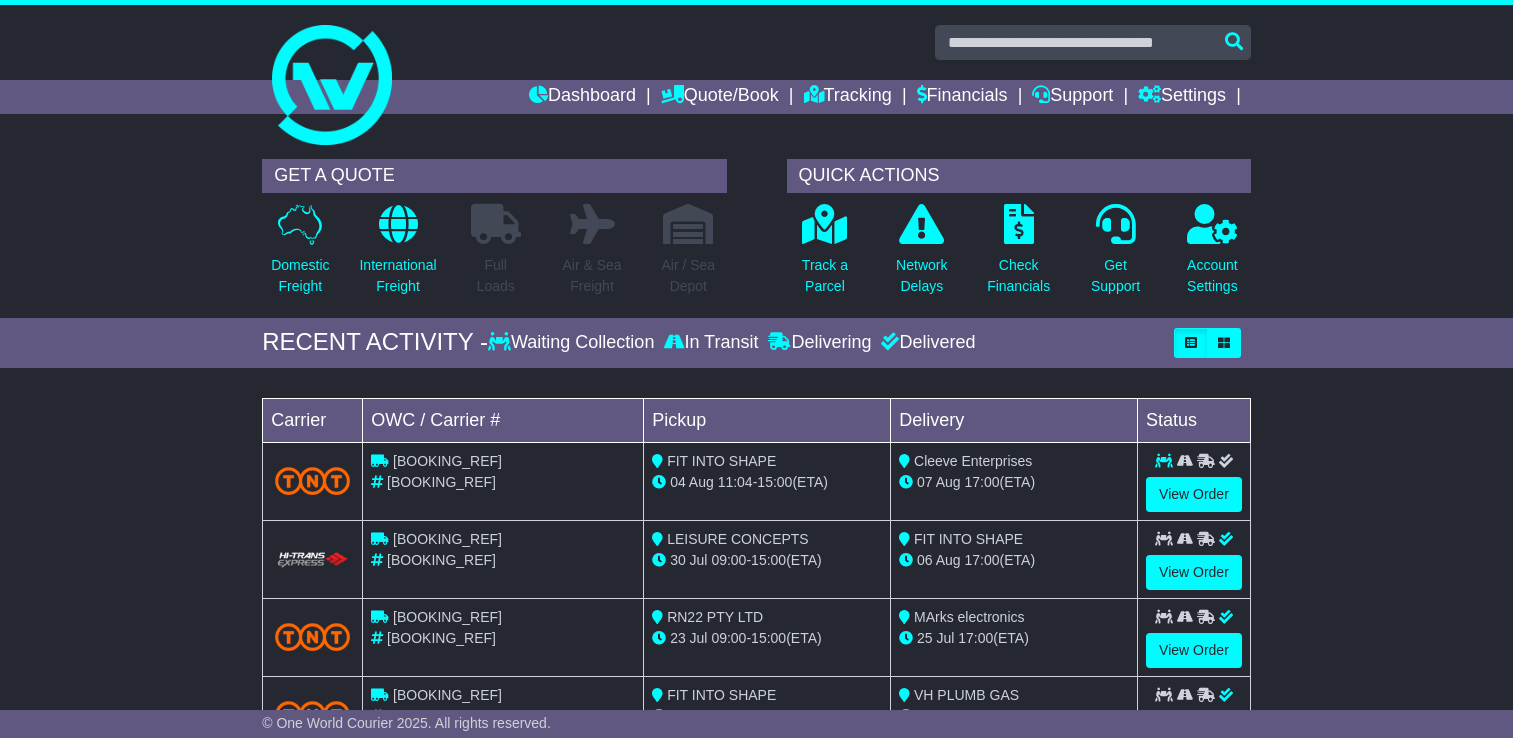 scroll, scrollTop: 0, scrollLeft: 0, axis: both 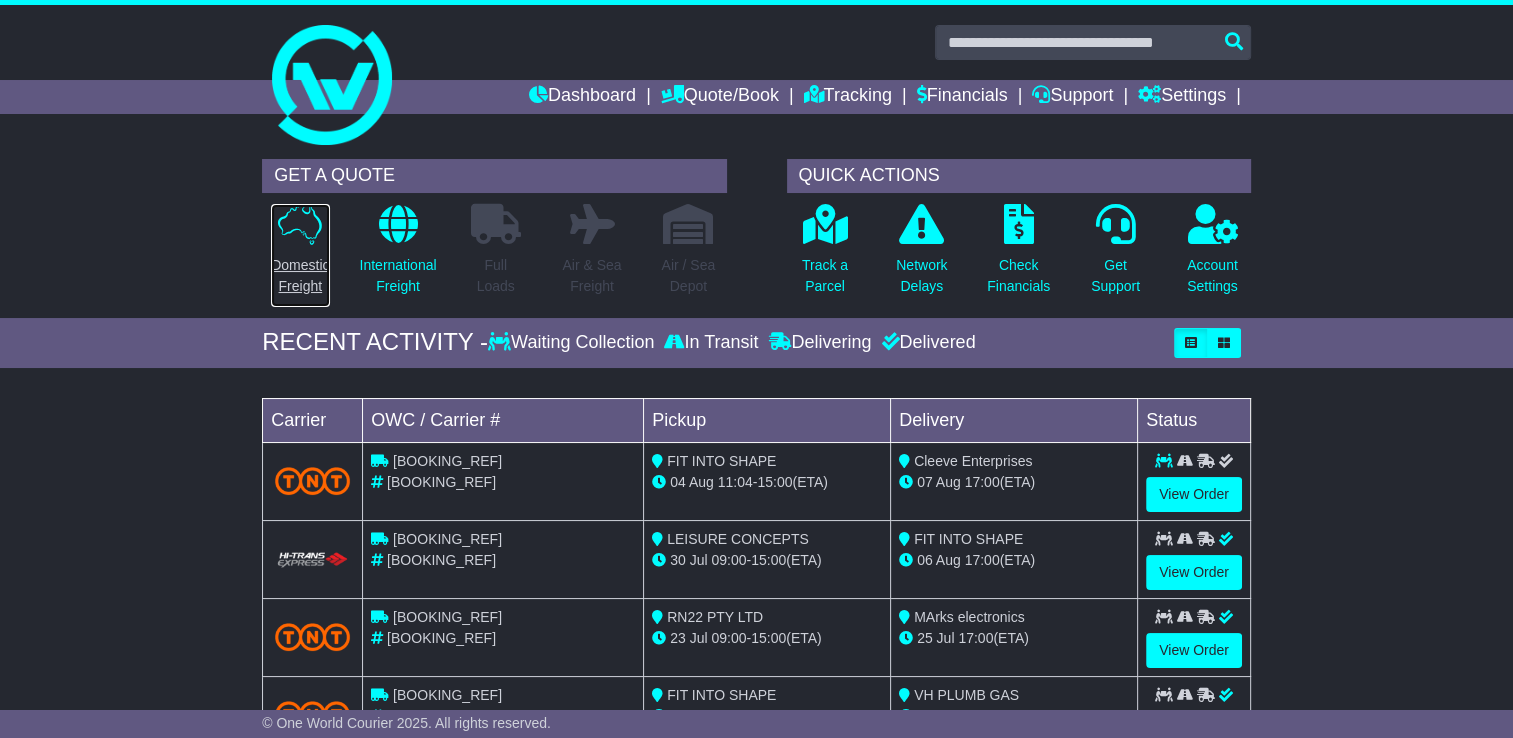click at bounding box center (300, 224) 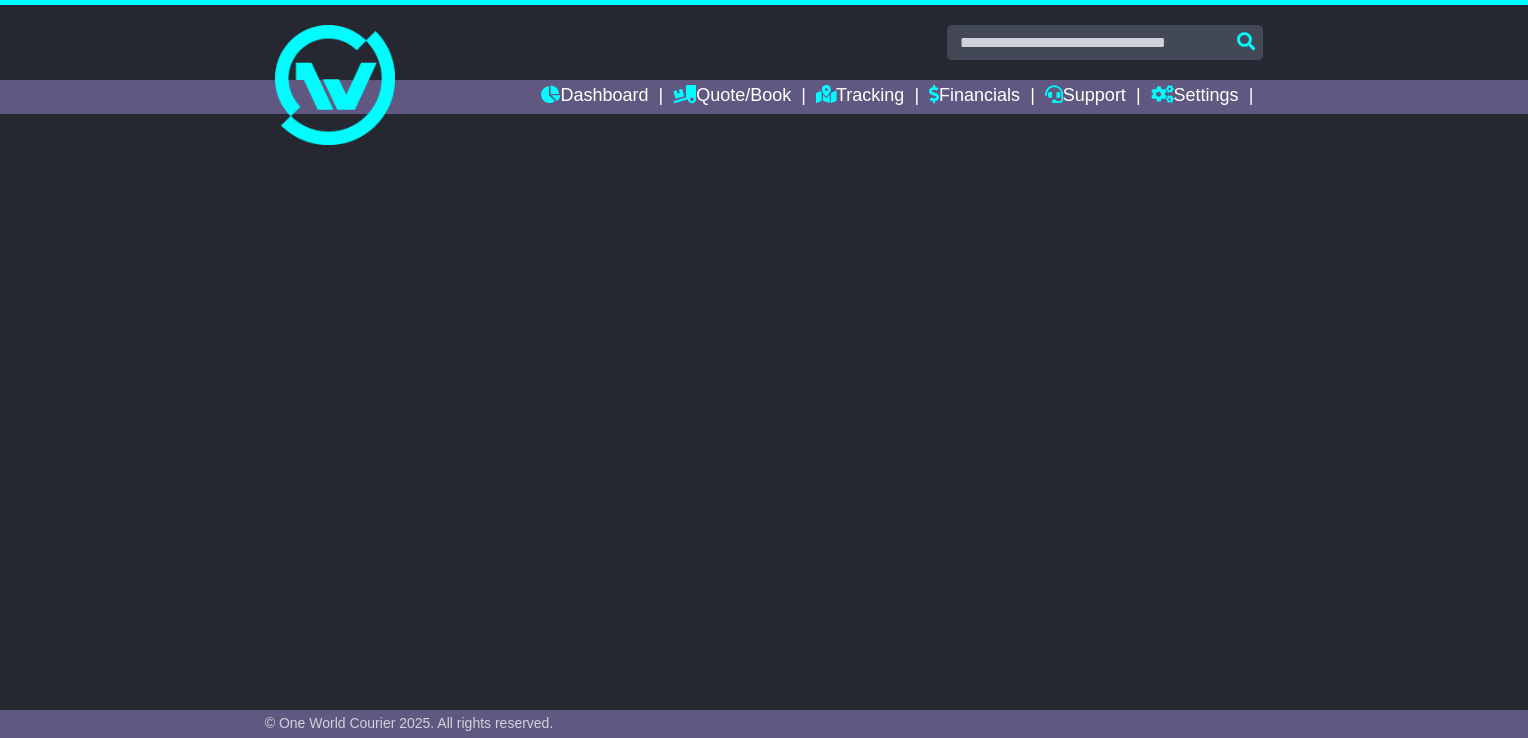 scroll, scrollTop: 0, scrollLeft: 0, axis: both 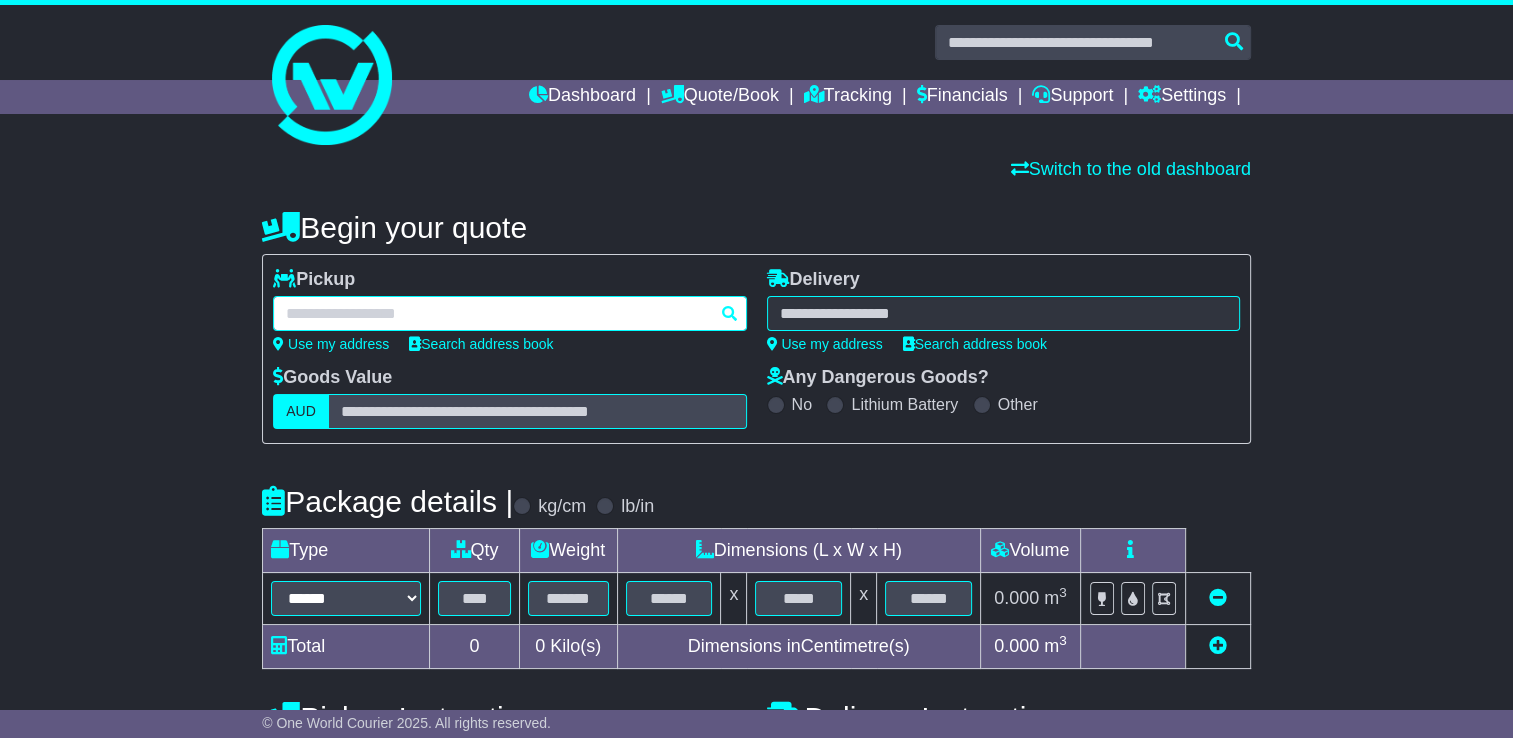 click at bounding box center (509, 313) 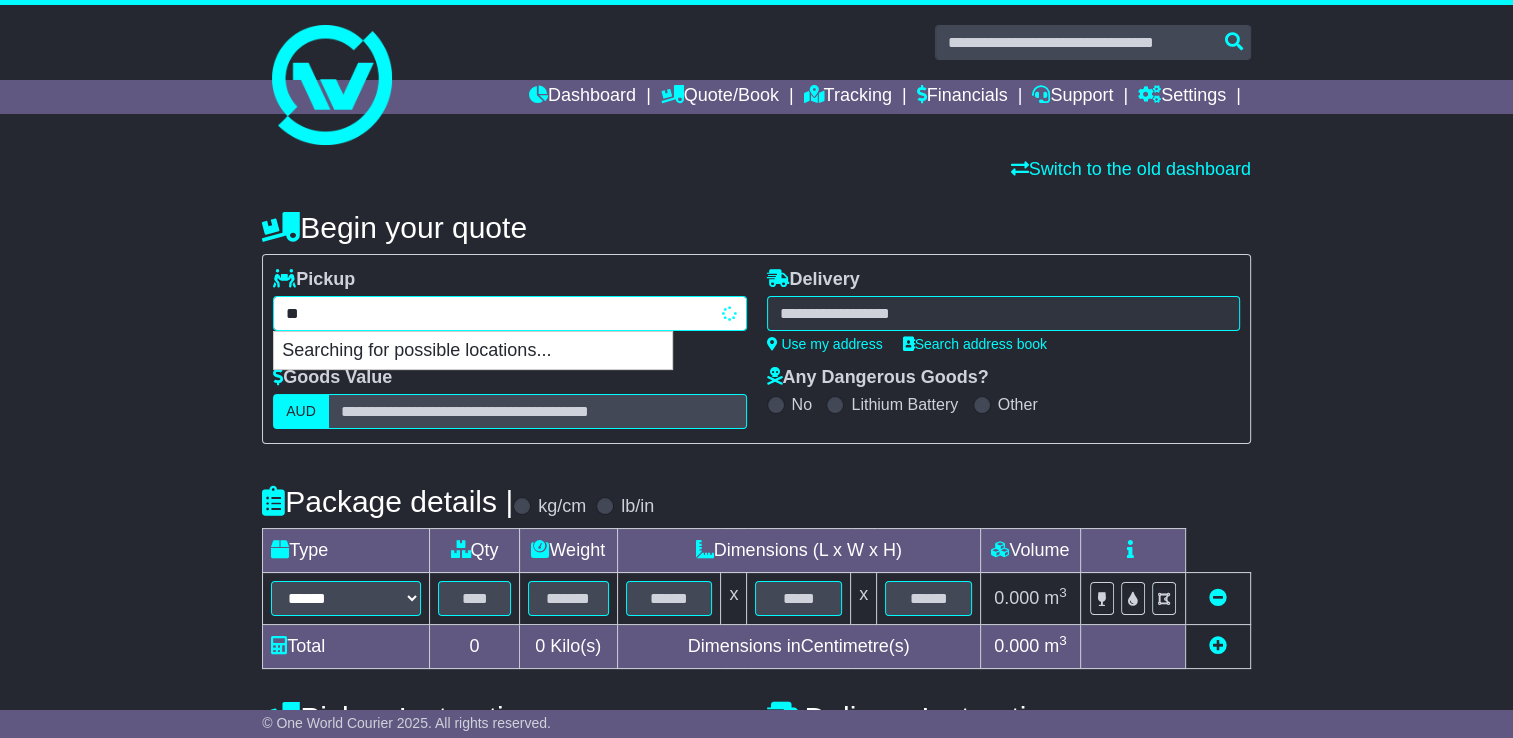 type on "*" 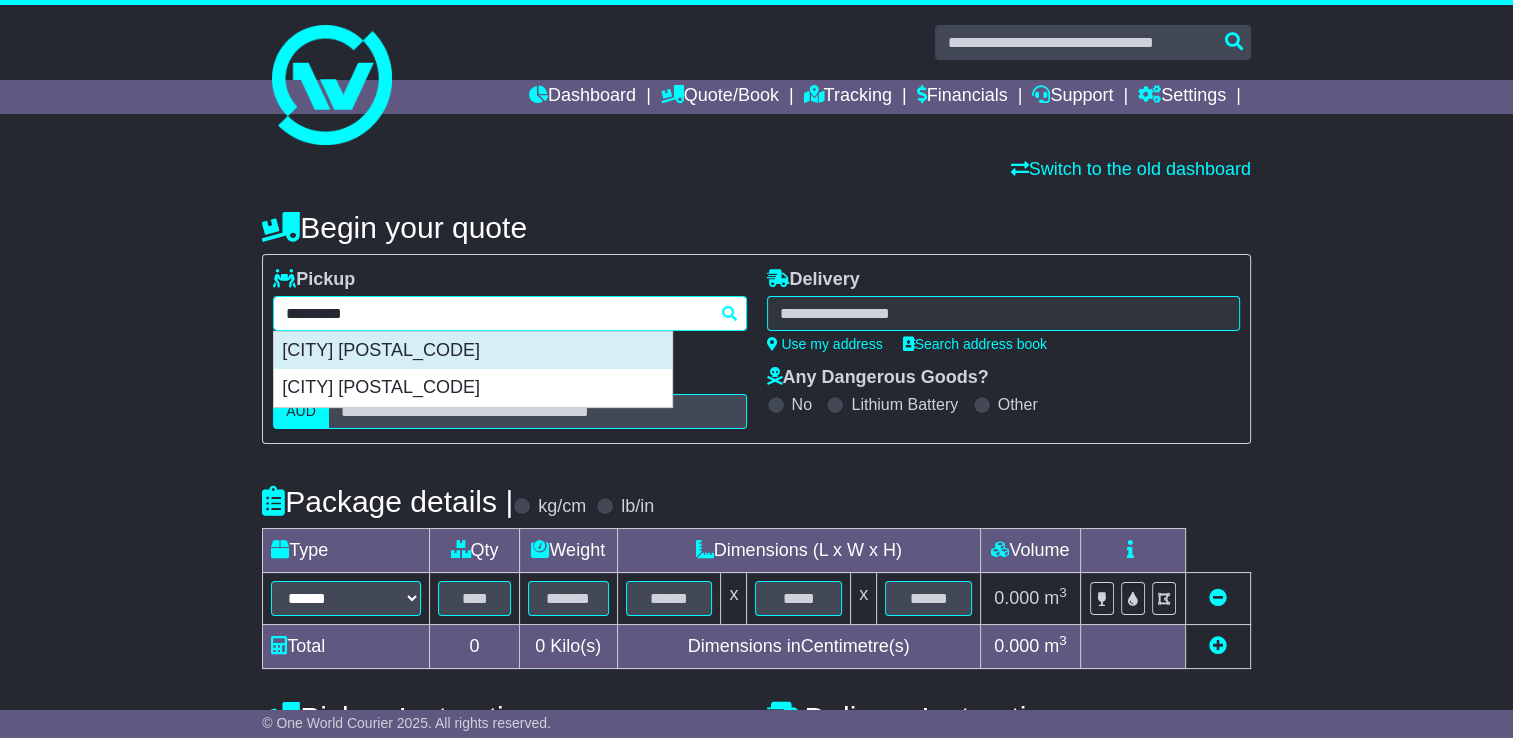 click on "[CITY] [POSTAL_CODE]" at bounding box center [473, 351] 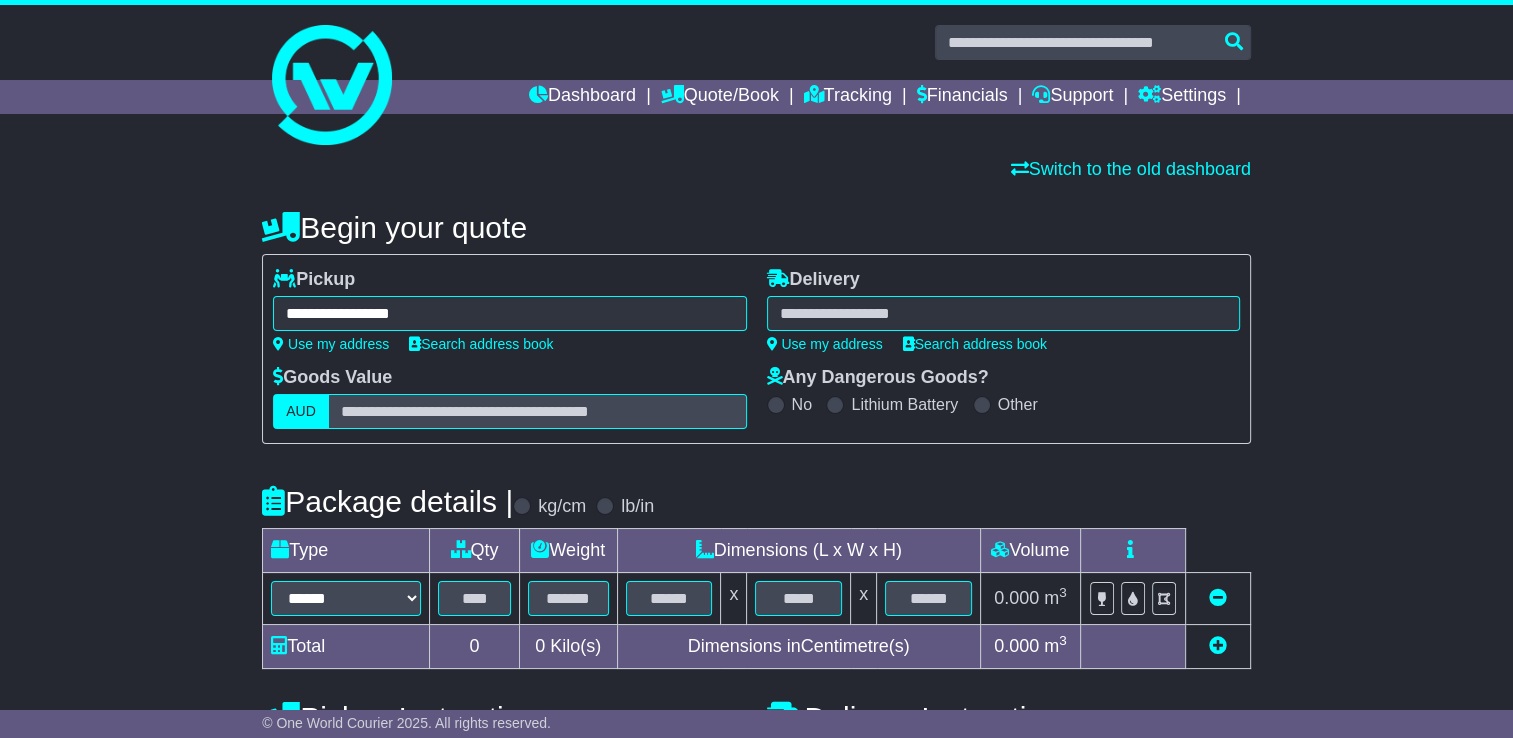 click on "**********" at bounding box center (509, 313) 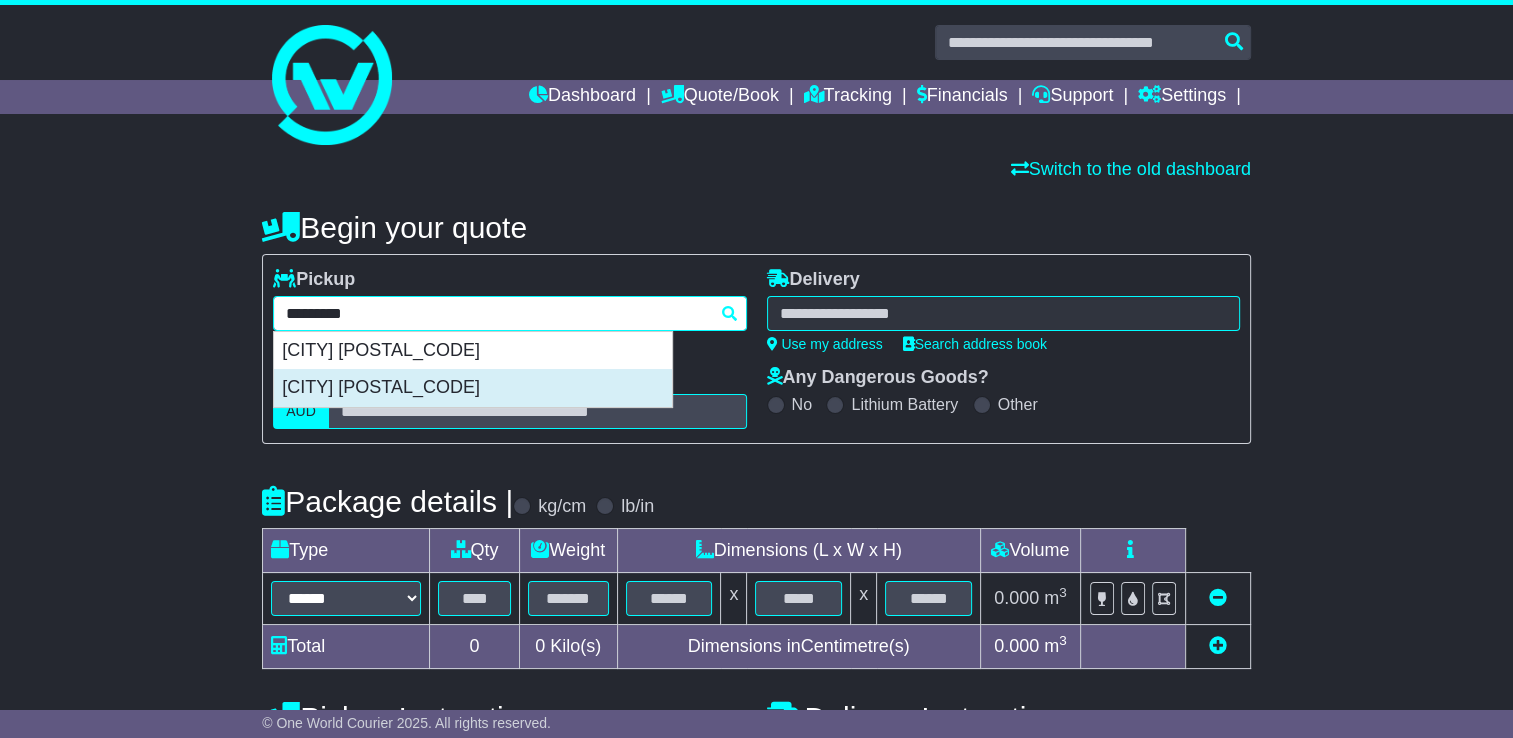 click on "[CITY] [POSTAL_CODE]" at bounding box center [473, 388] 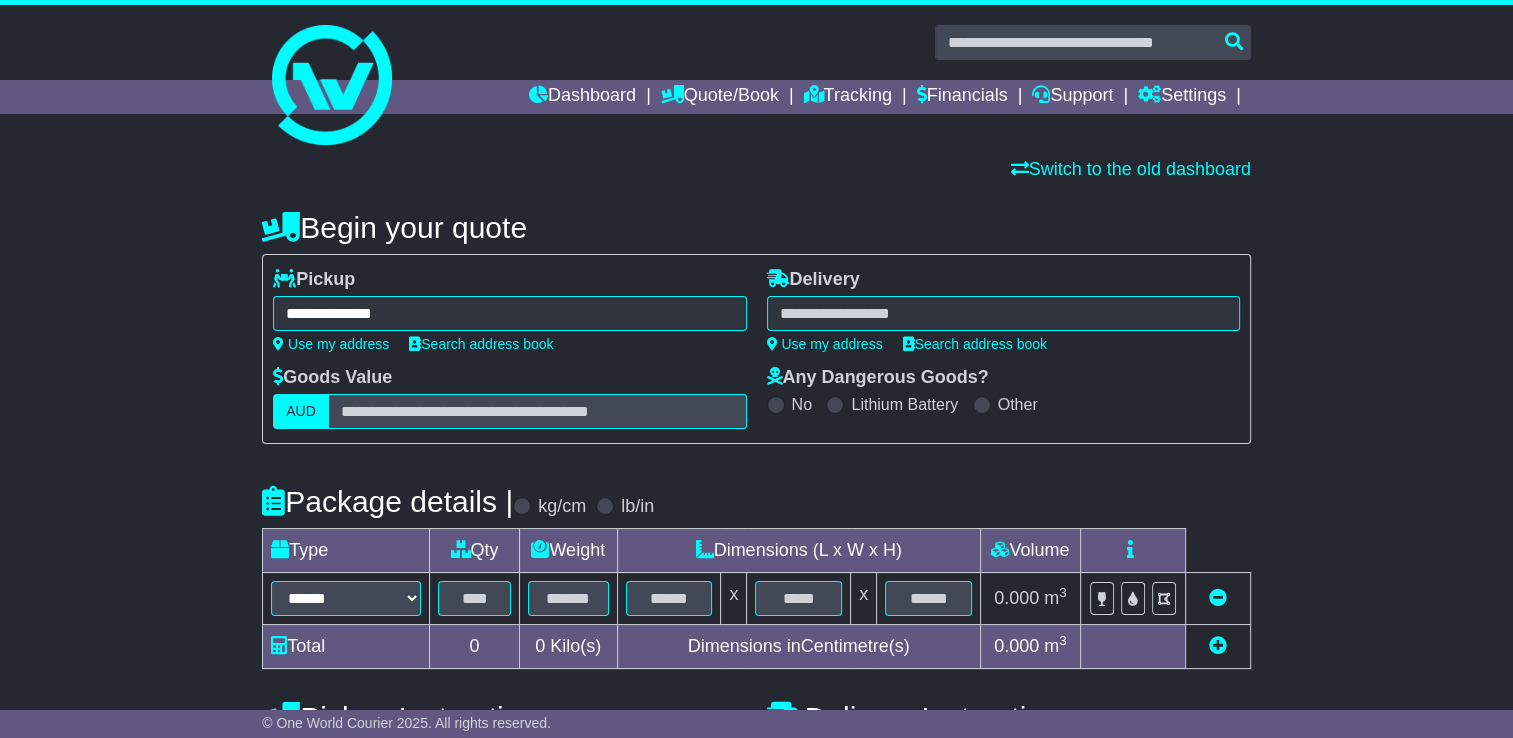type on "**********" 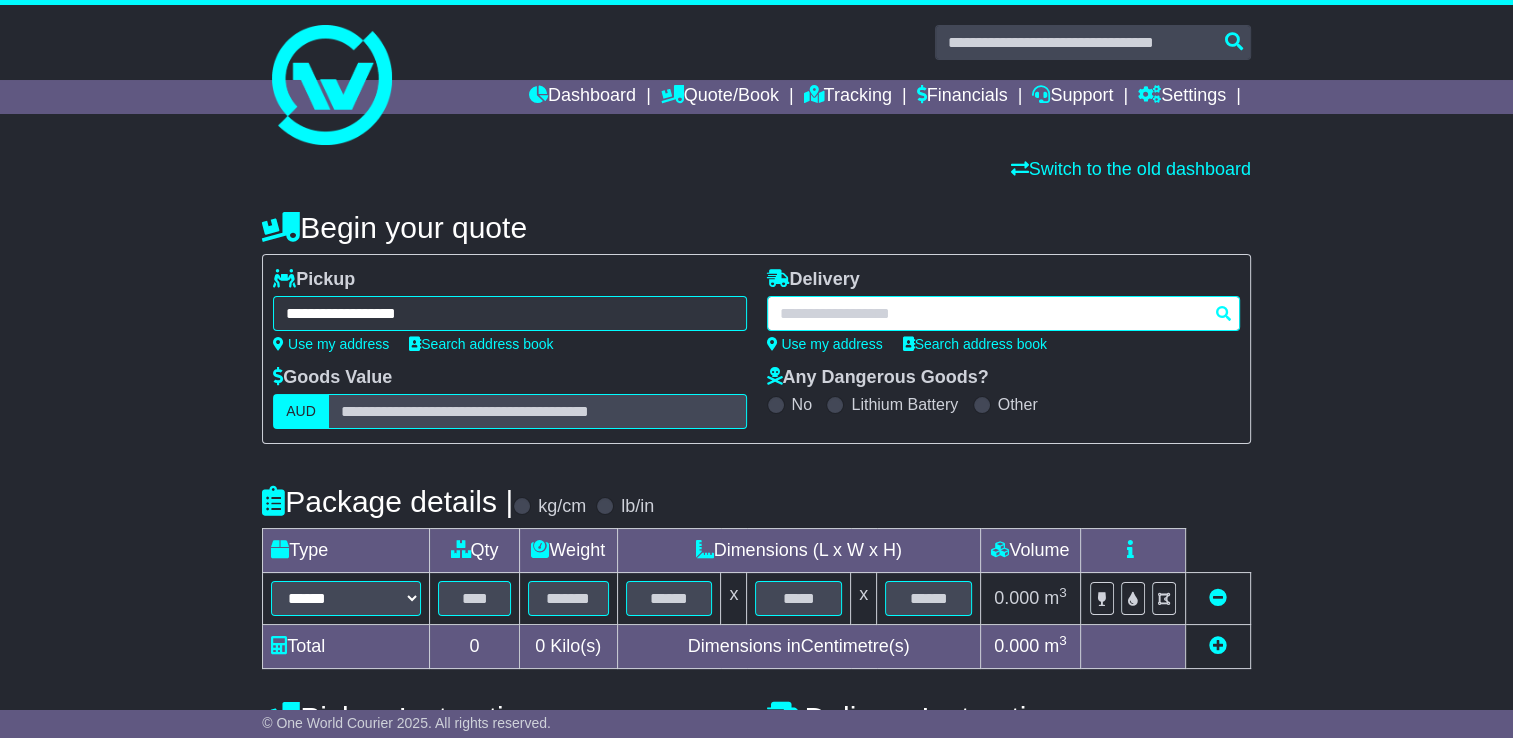 click at bounding box center (1003, 313) 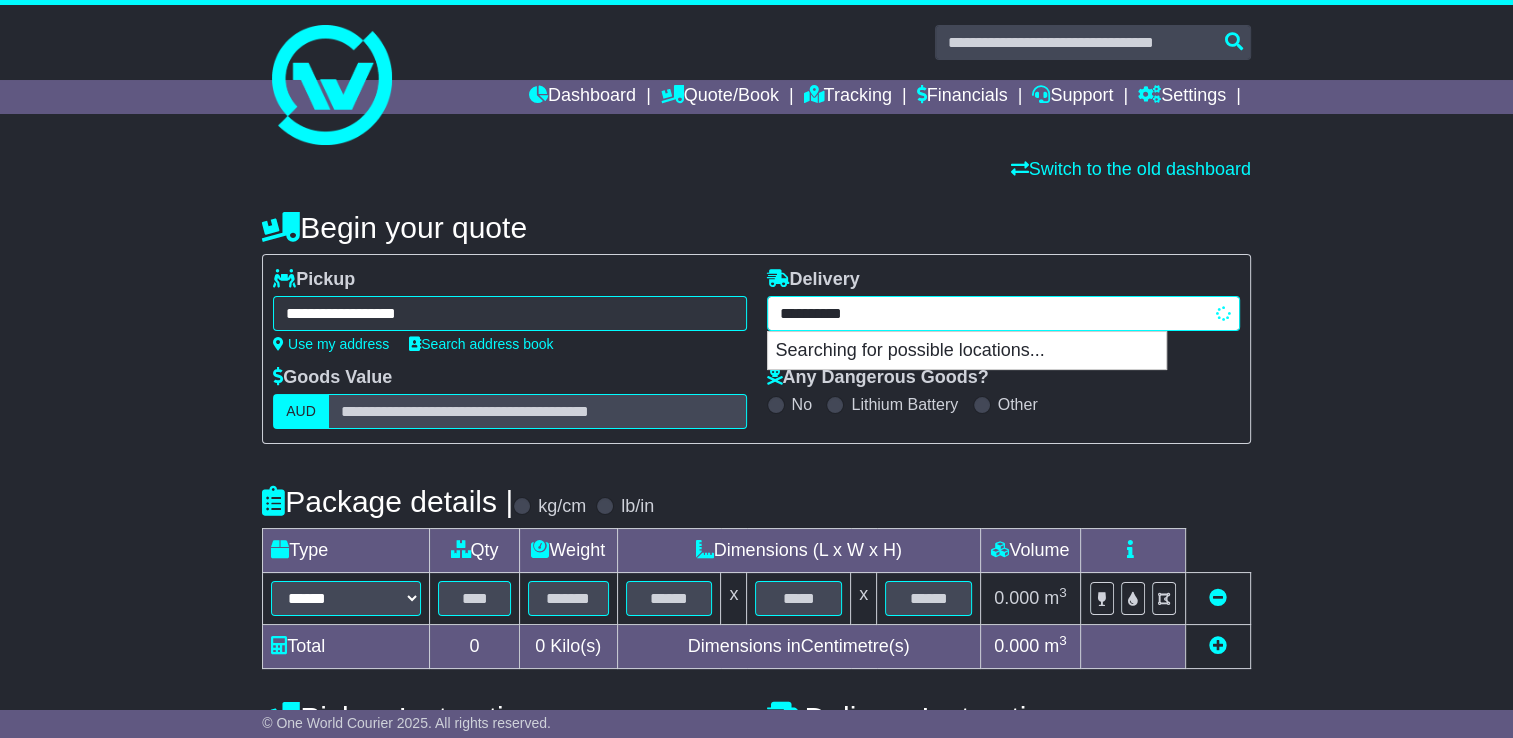 type on "**********" 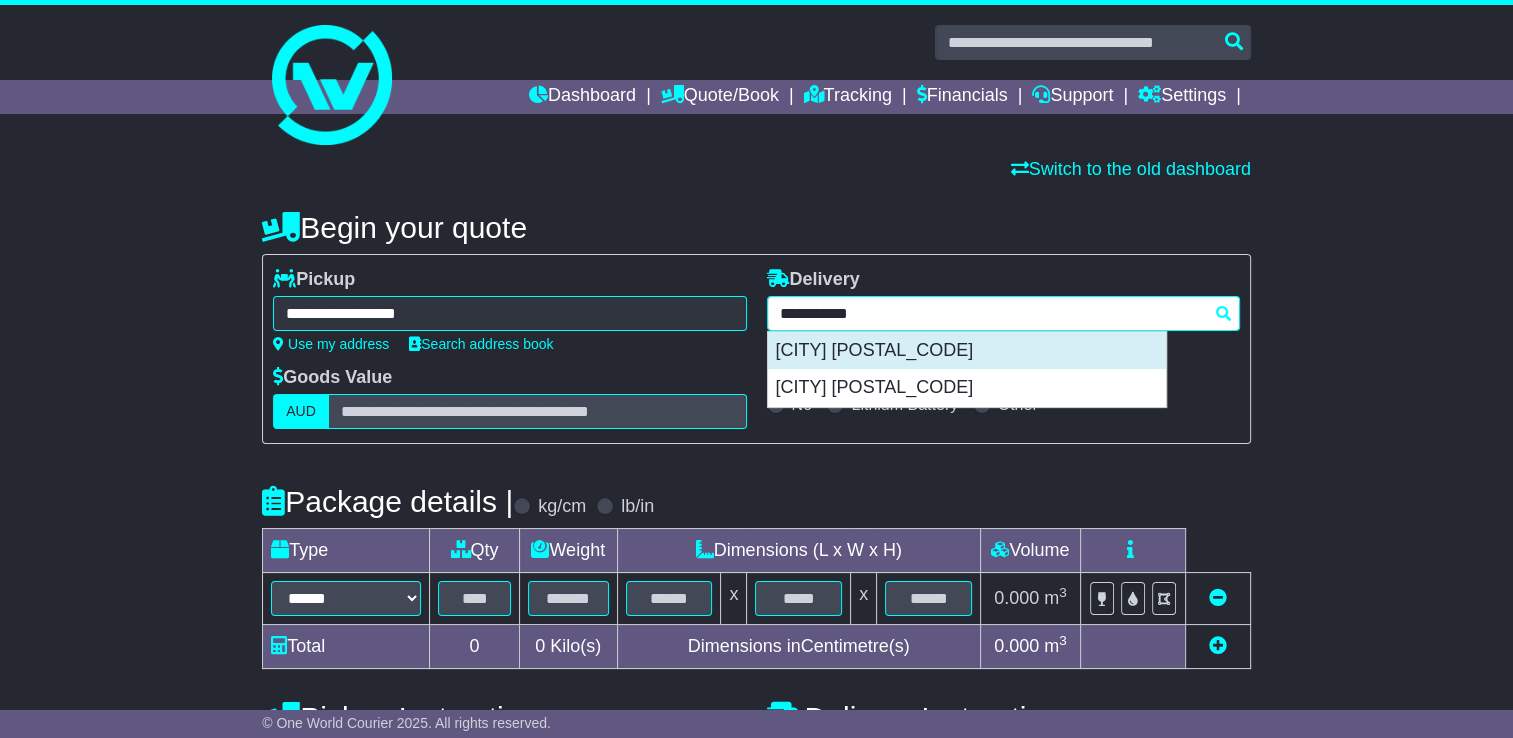click on "[CITY] [POSTAL_CODE]" at bounding box center (967, 351) 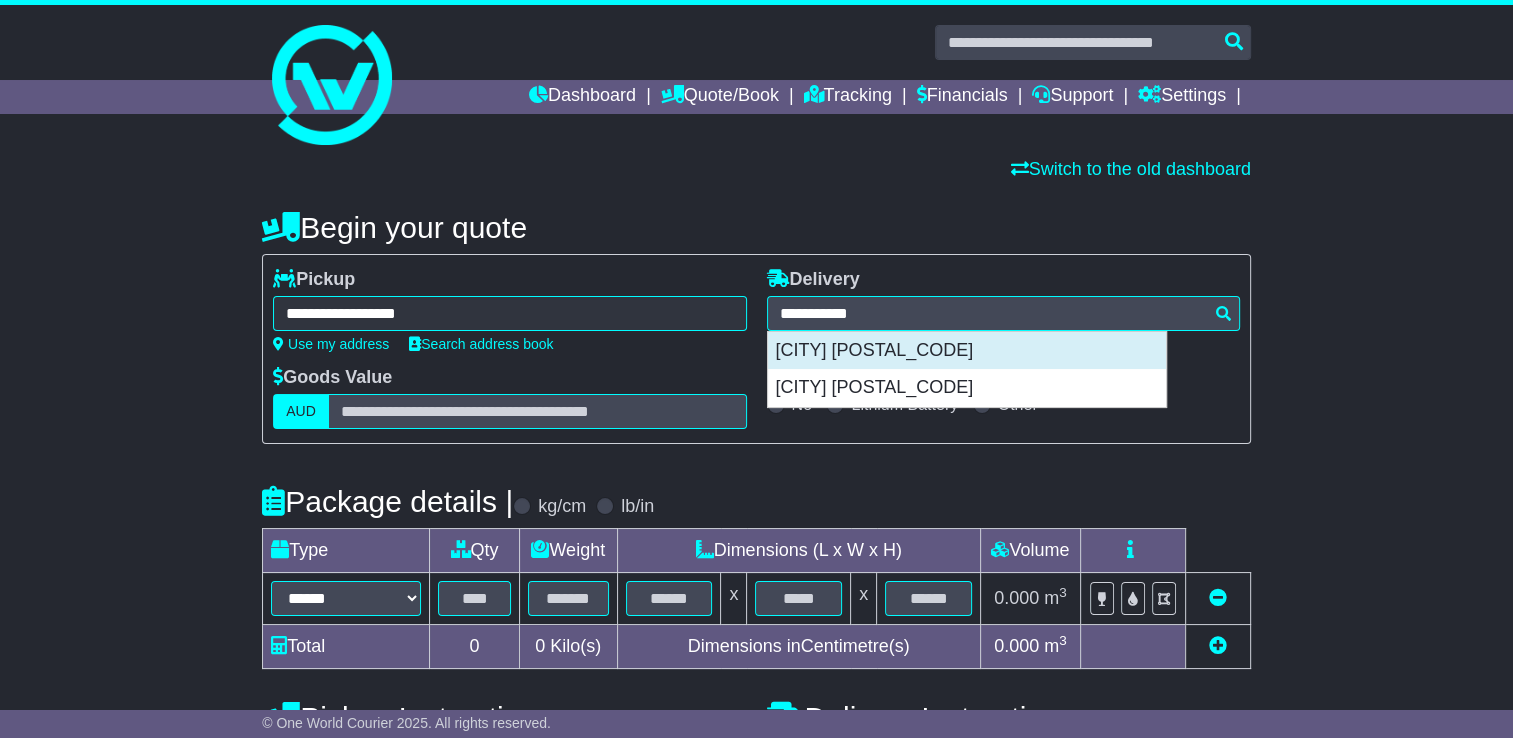 type on "**********" 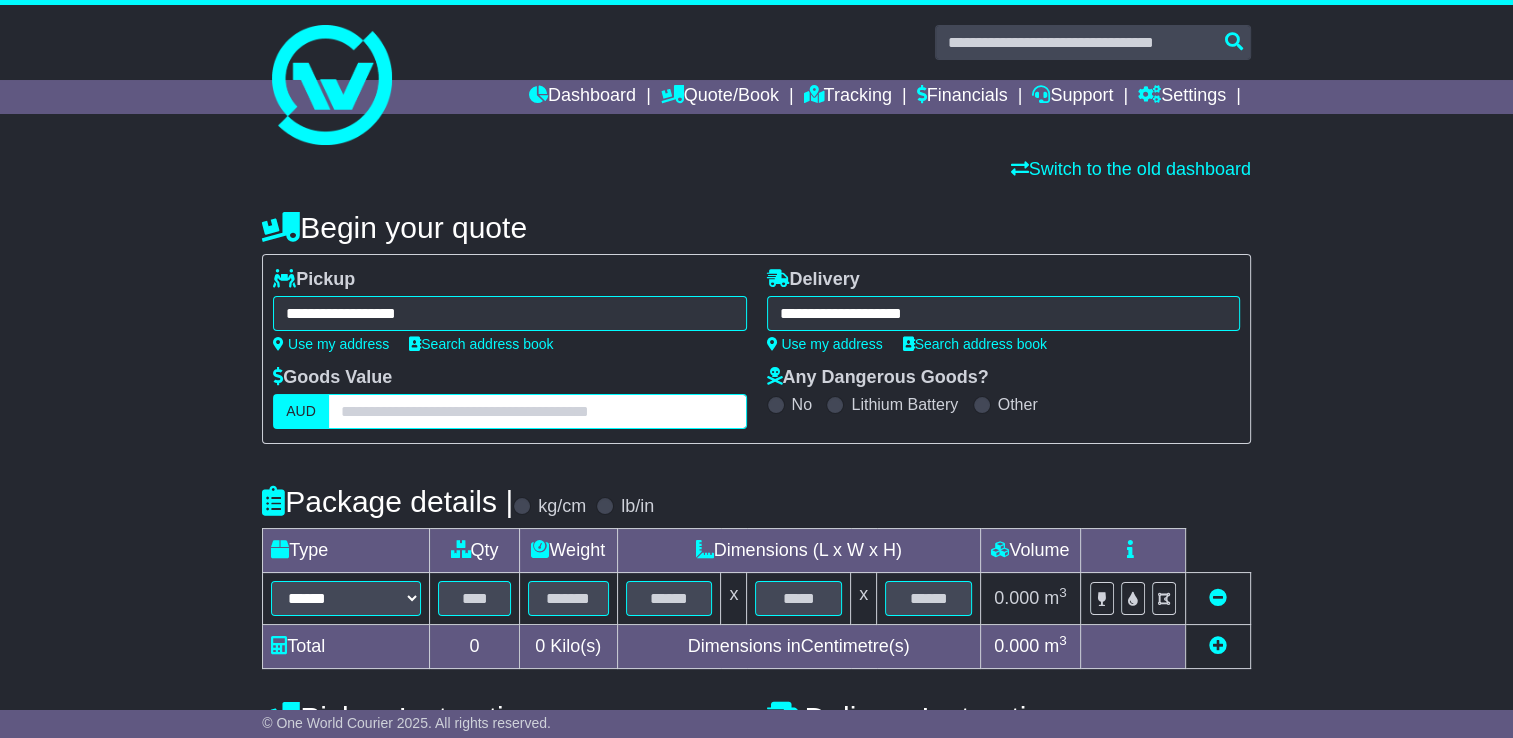 click at bounding box center [537, 411] 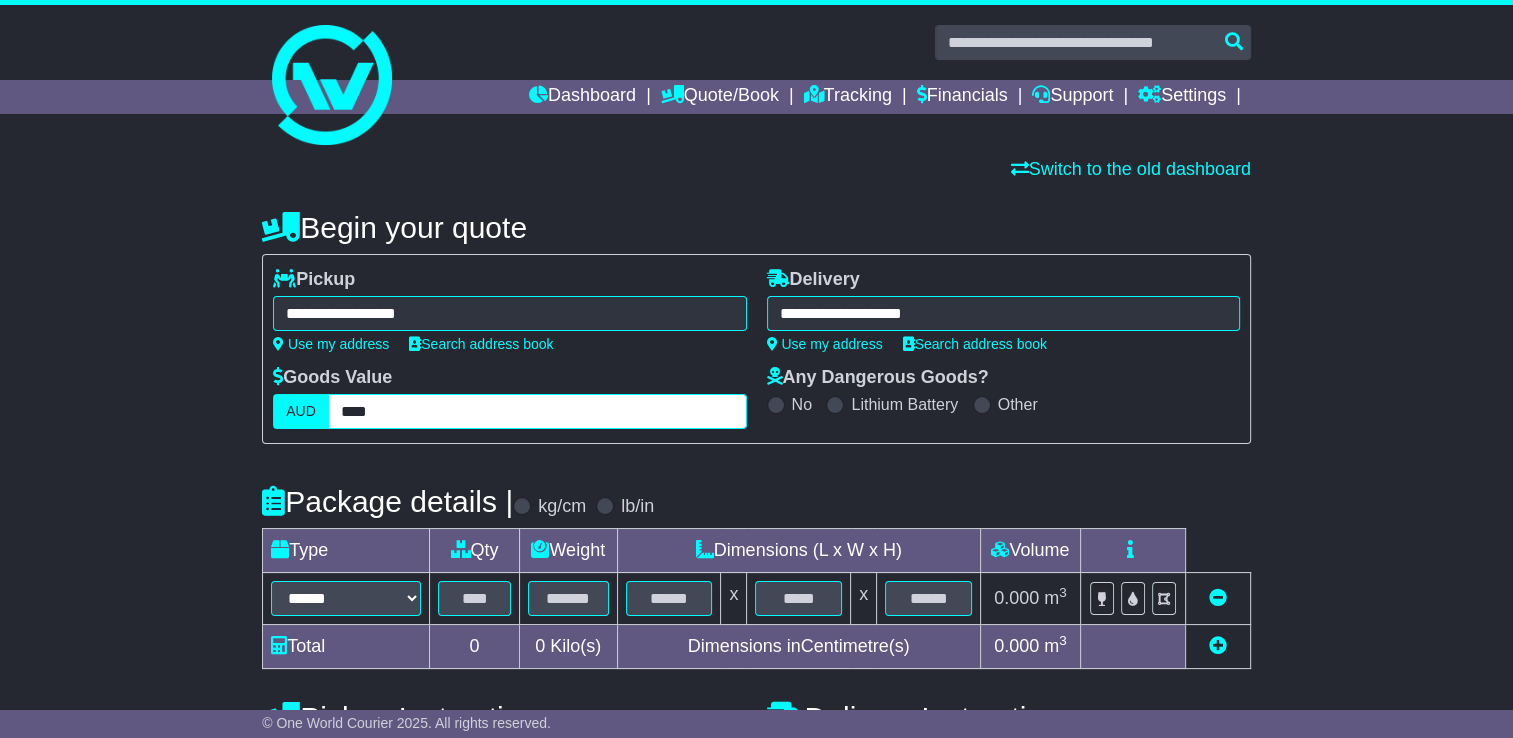 type on "****" 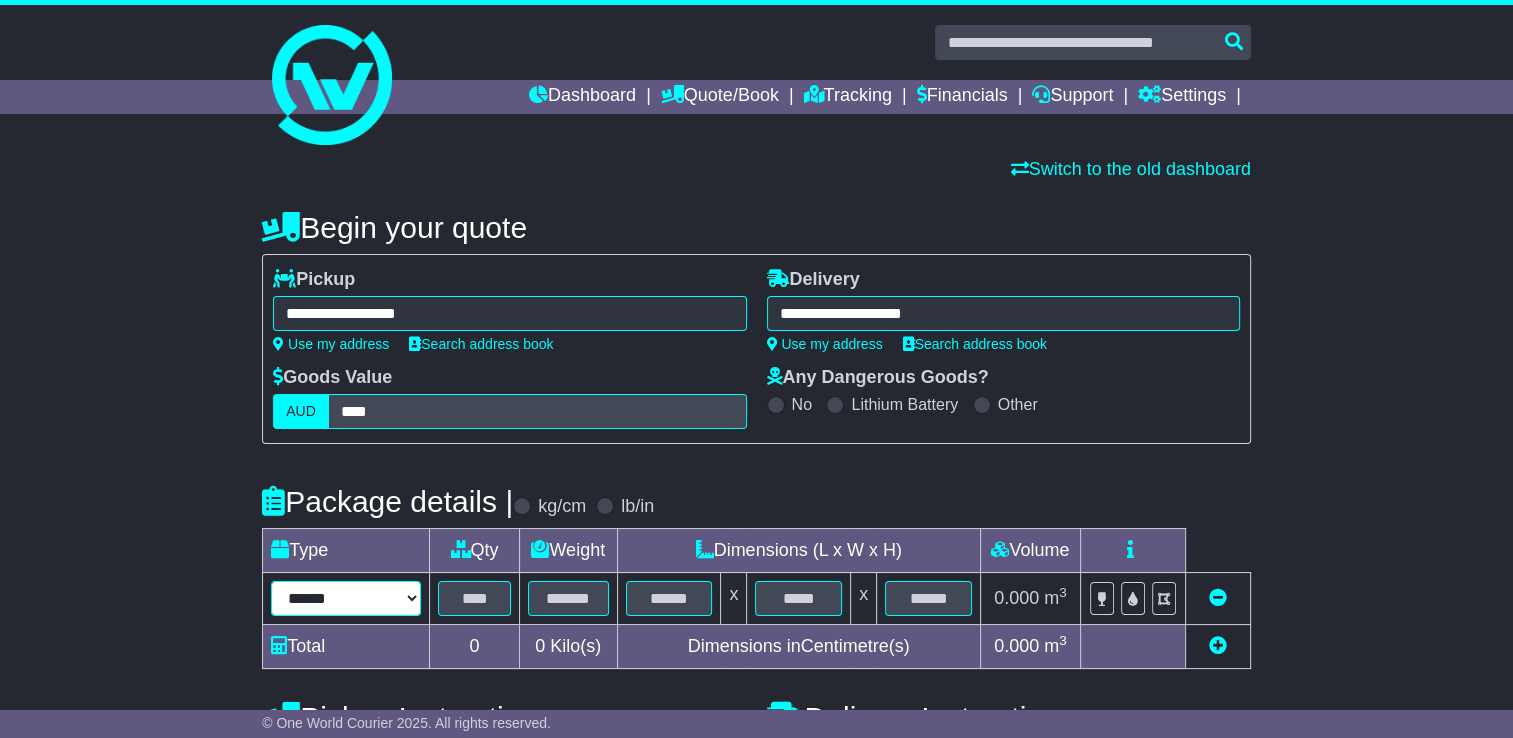 click on "****** ****** *** ******** ***** **** **** ****** *** *******" at bounding box center (346, 598) 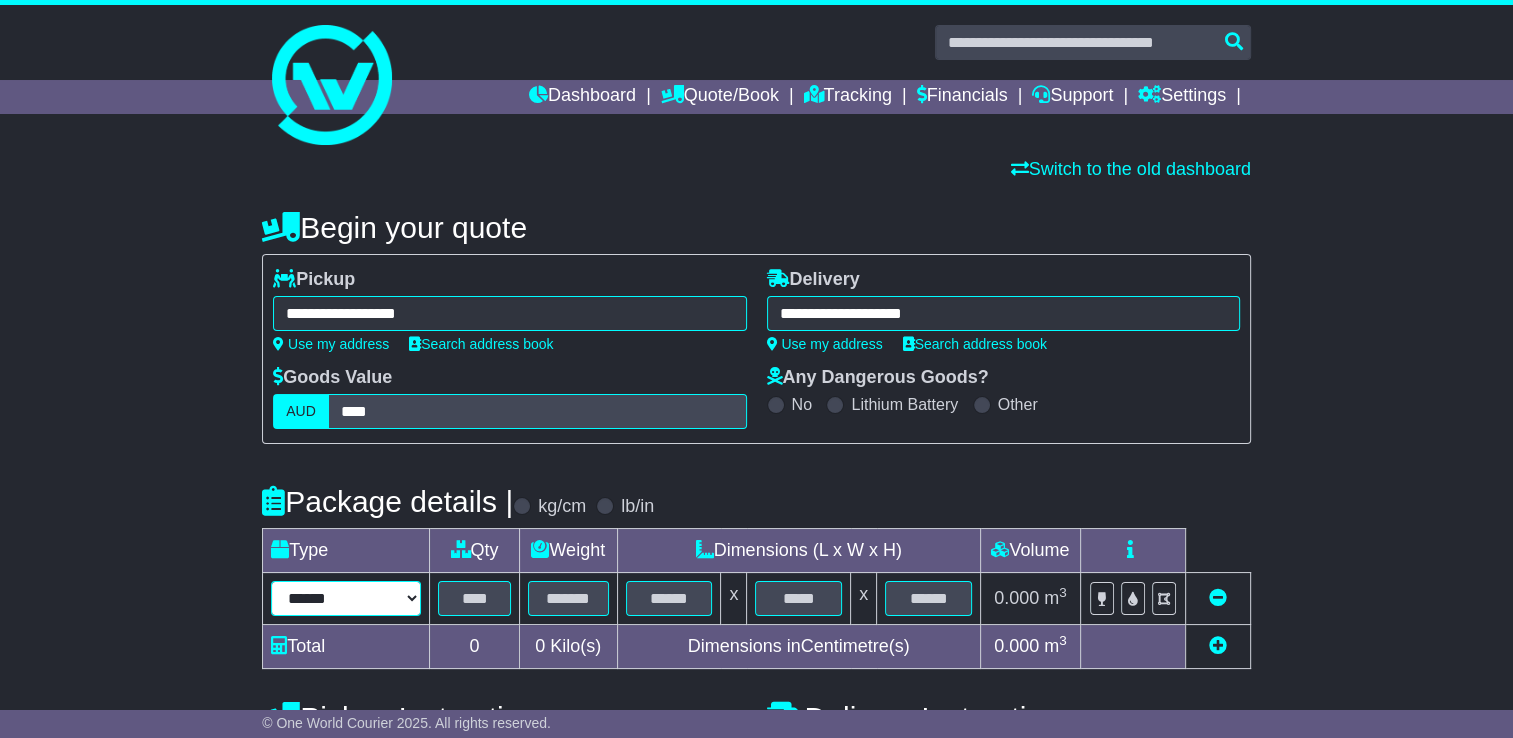select on "*****" 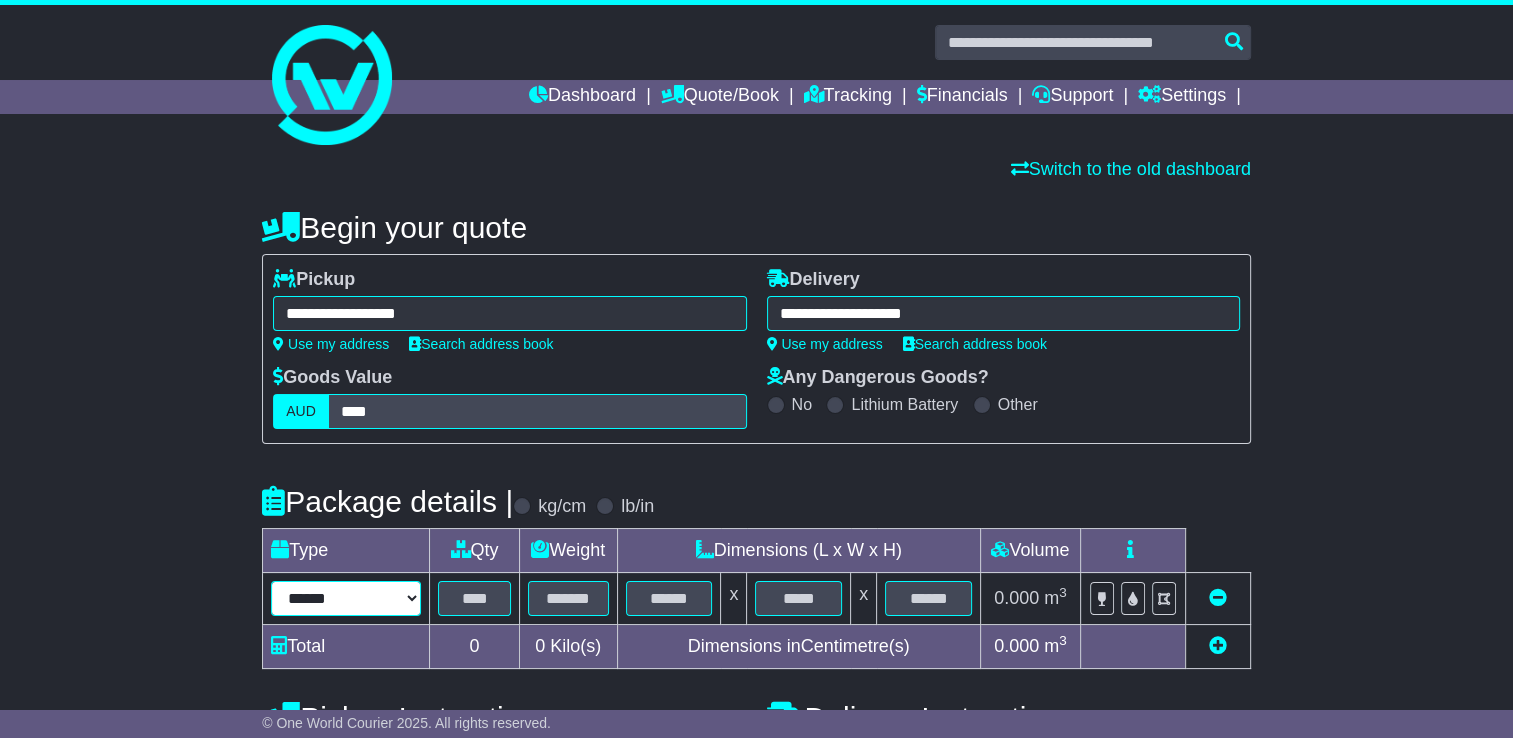 click on "****** ****** *** ******** ***** **** **** ****** *** *******" at bounding box center [346, 598] 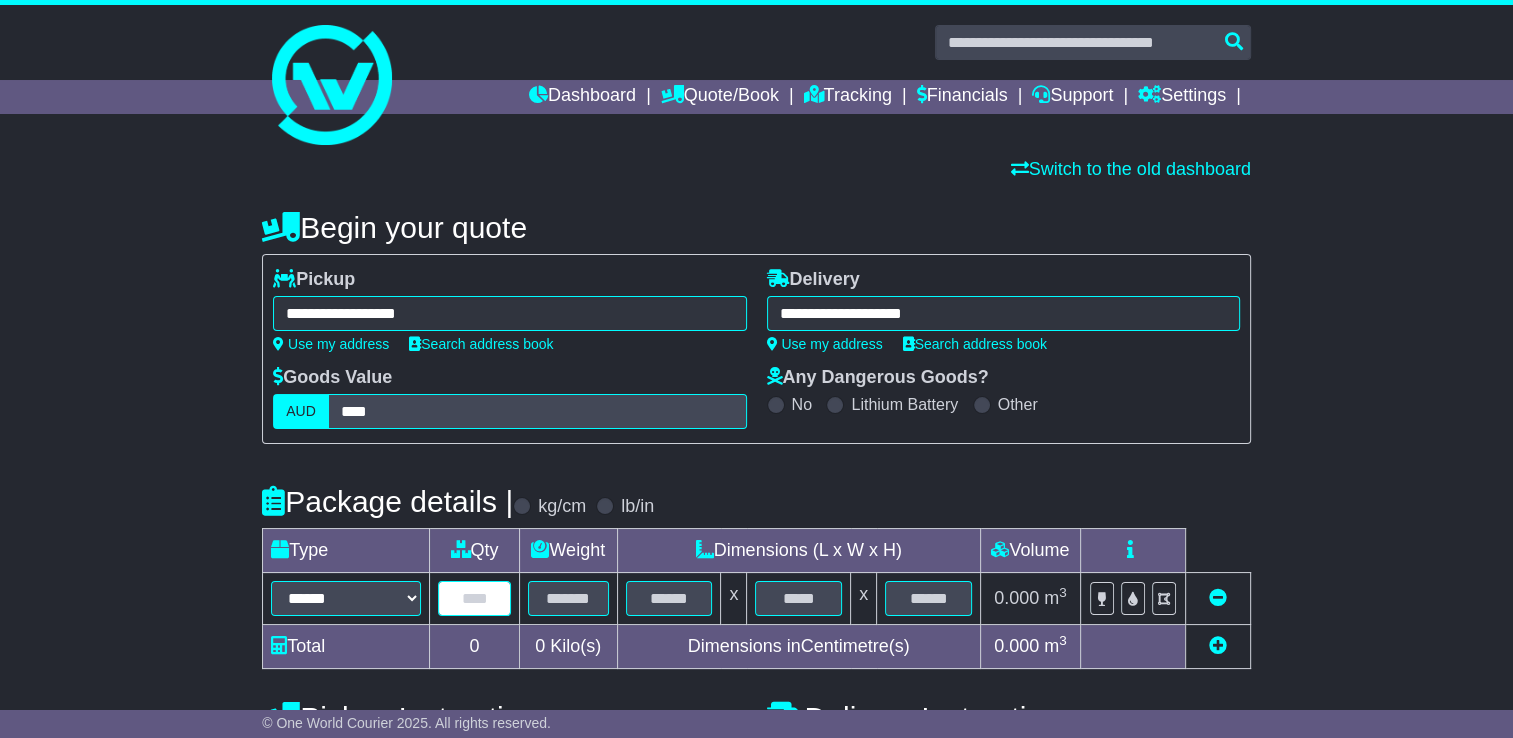 click at bounding box center (474, 598) 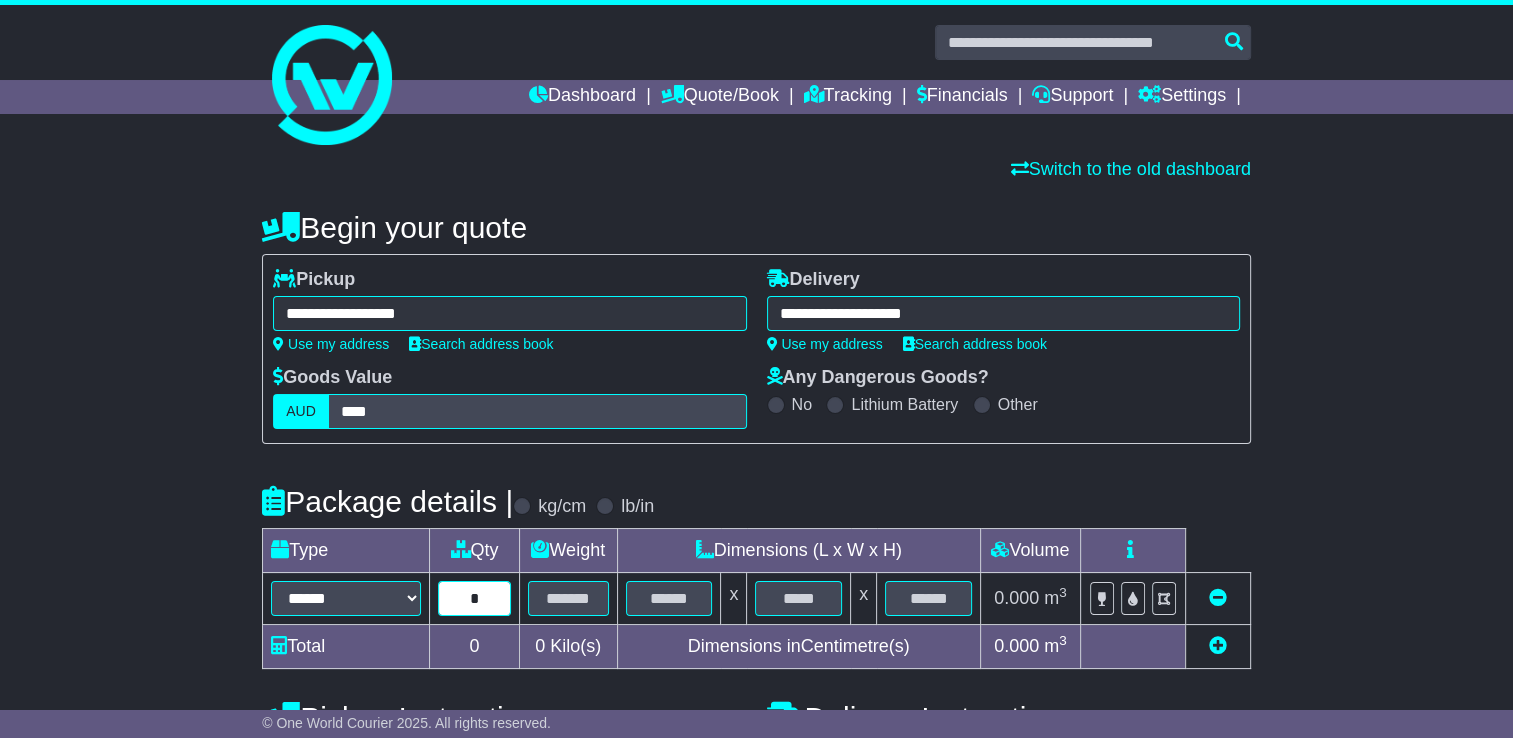 type on "*" 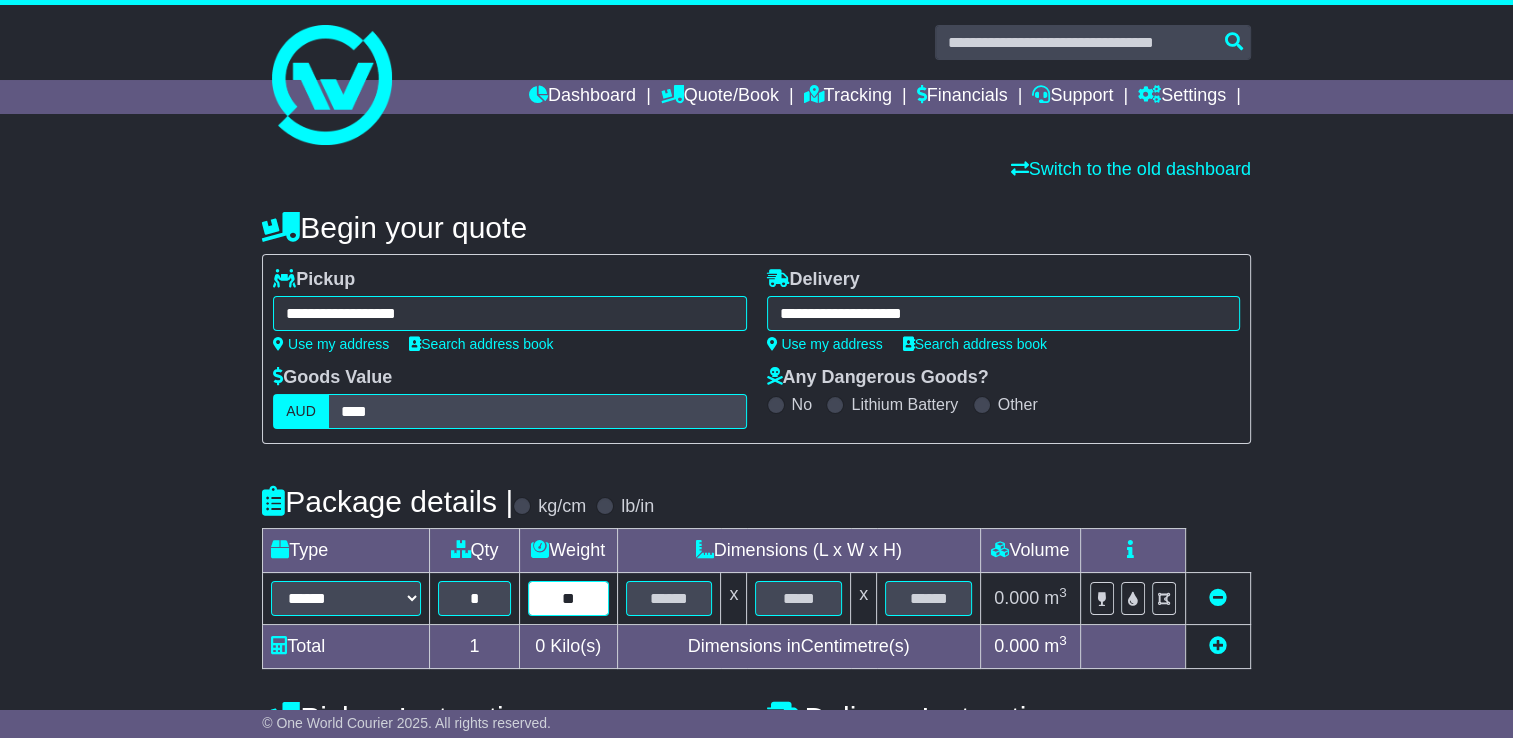 type on "**" 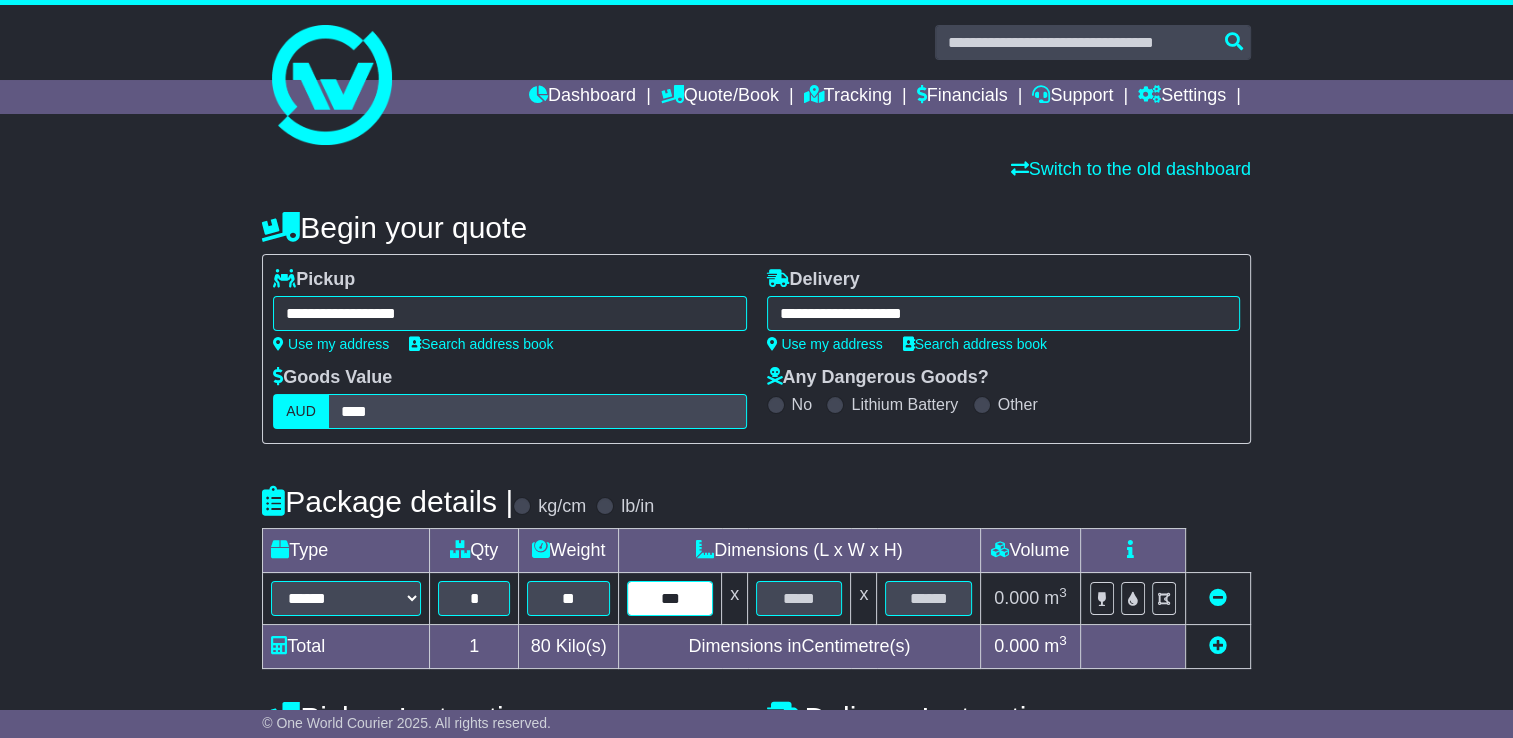 type on "***" 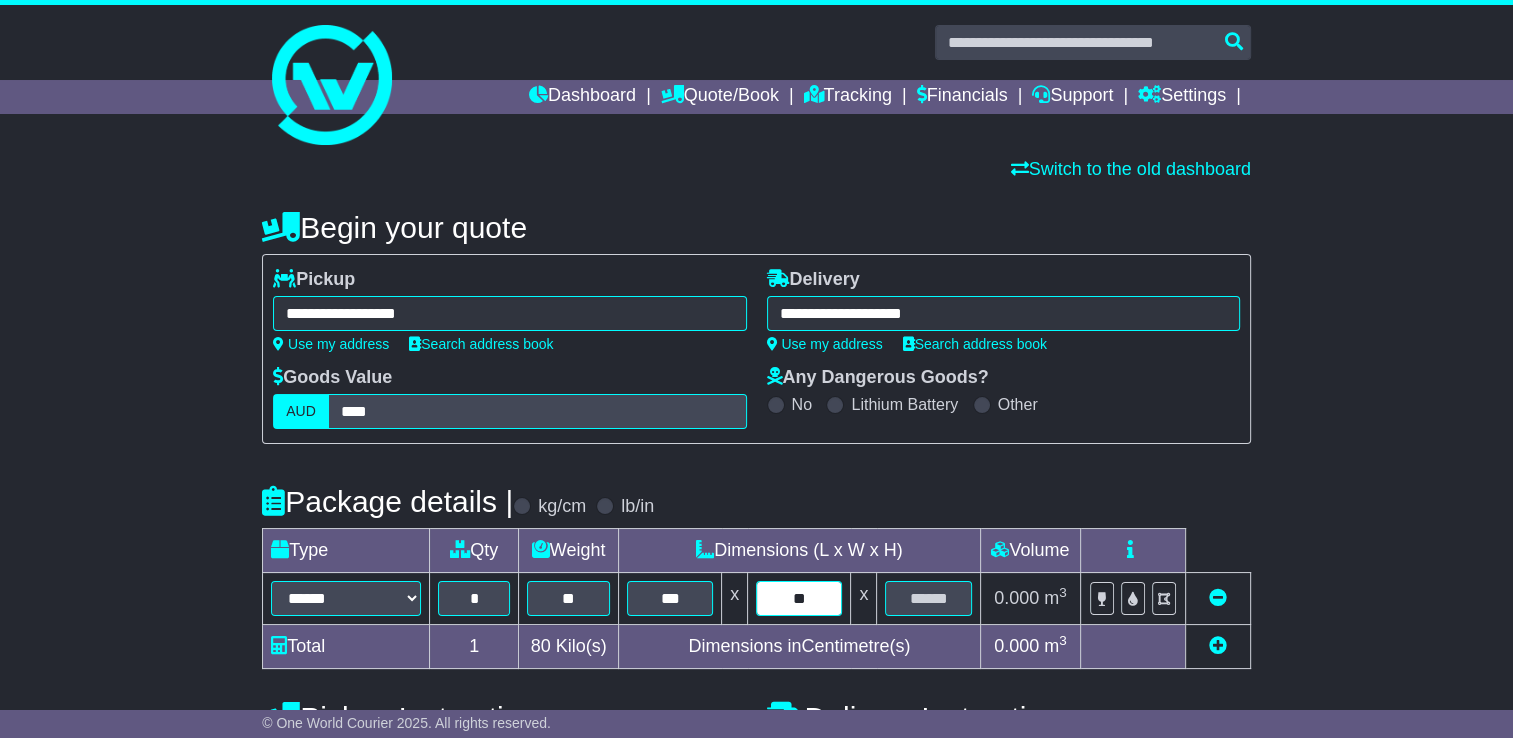 type on "**" 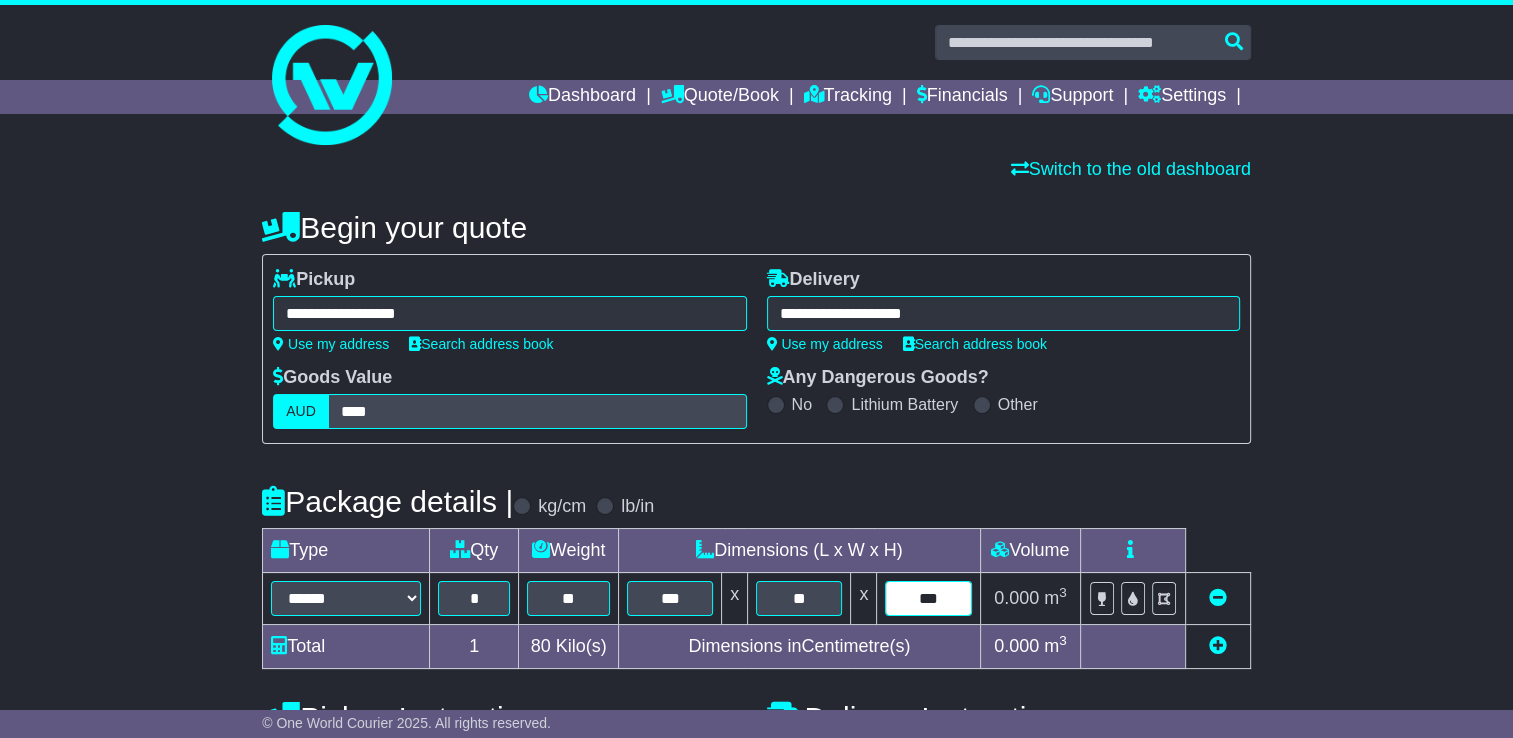 type on "***" 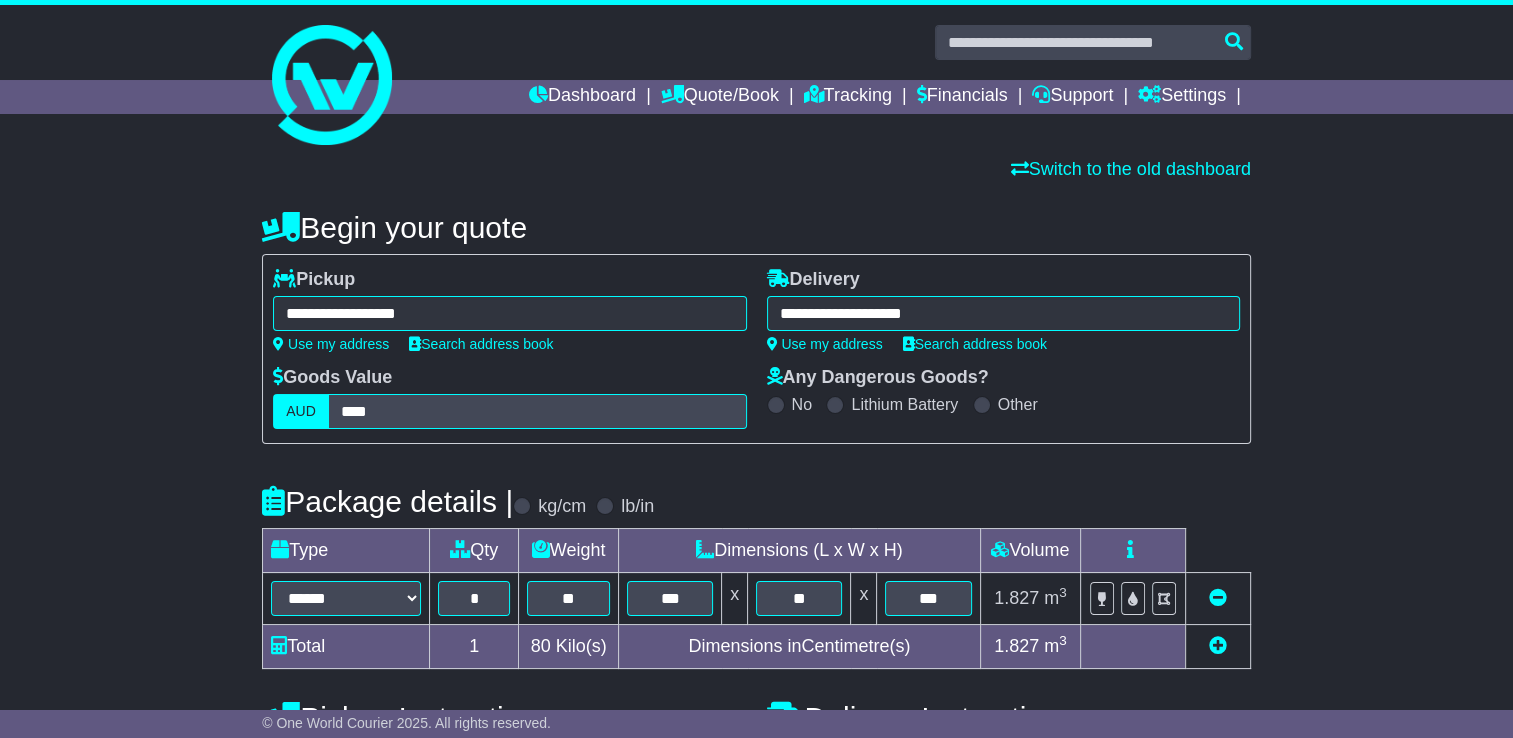 click on "**********" at bounding box center (756, 801) 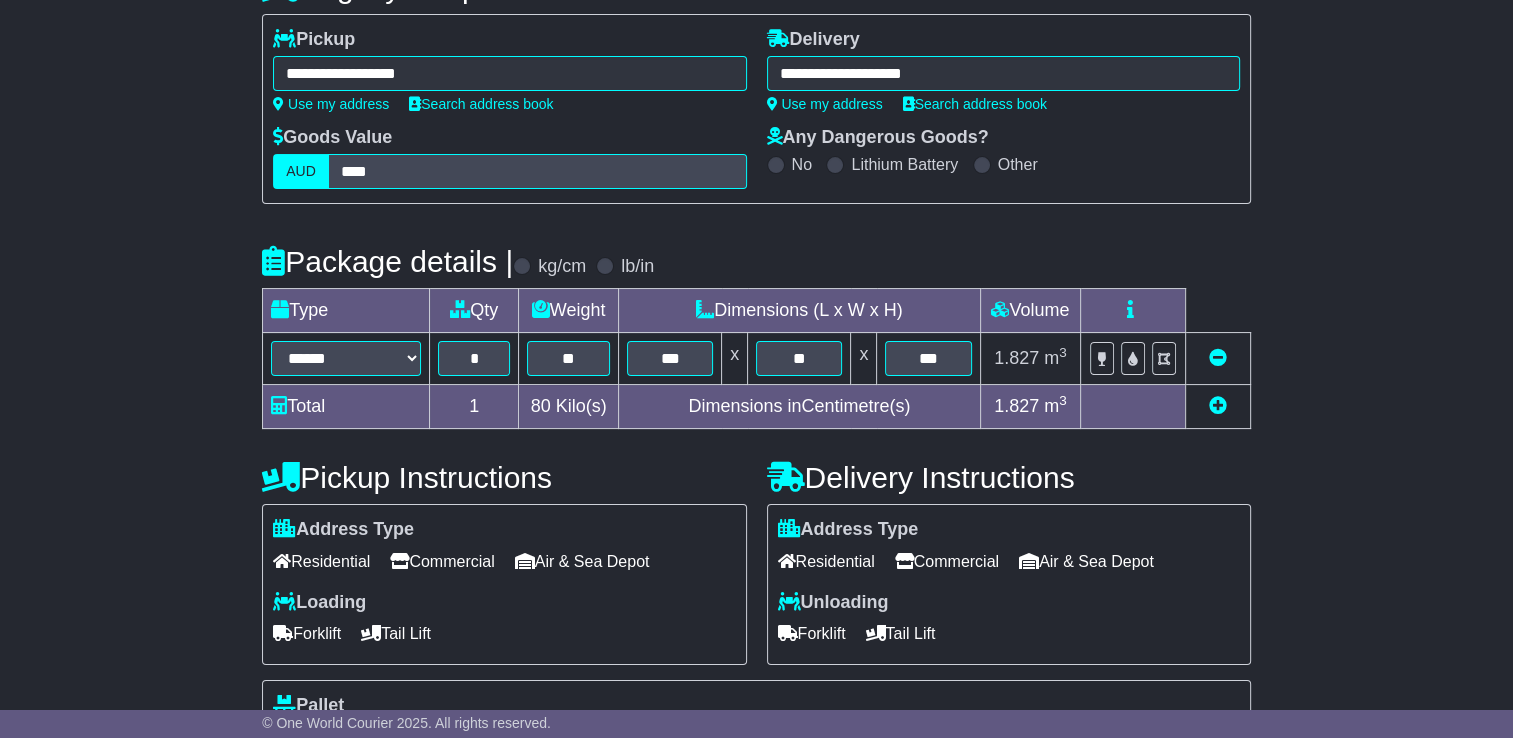 scroll, scrollTop: 280, scrollLeft: 0, axis: vertical 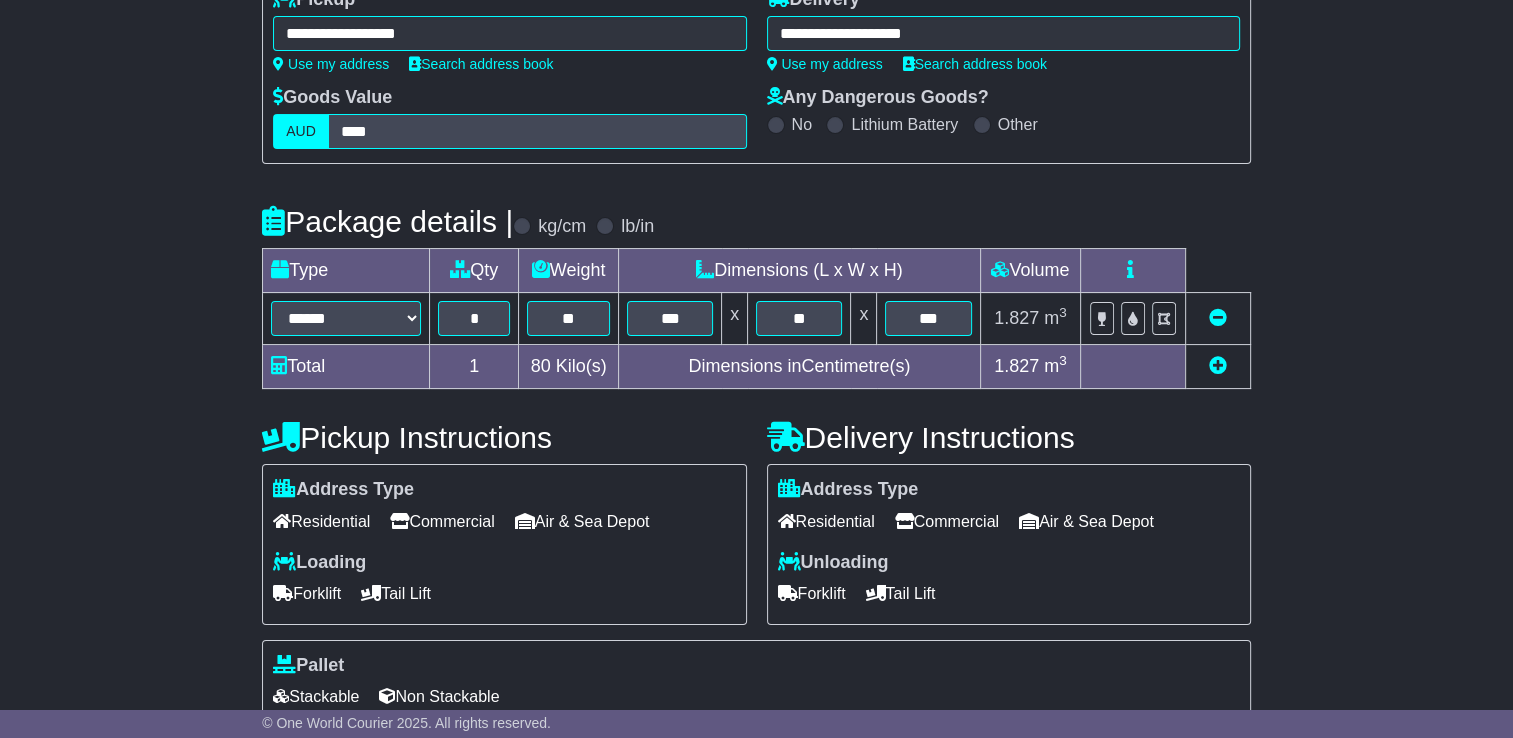 click on "Commercial" at bounding box center (947, 521) 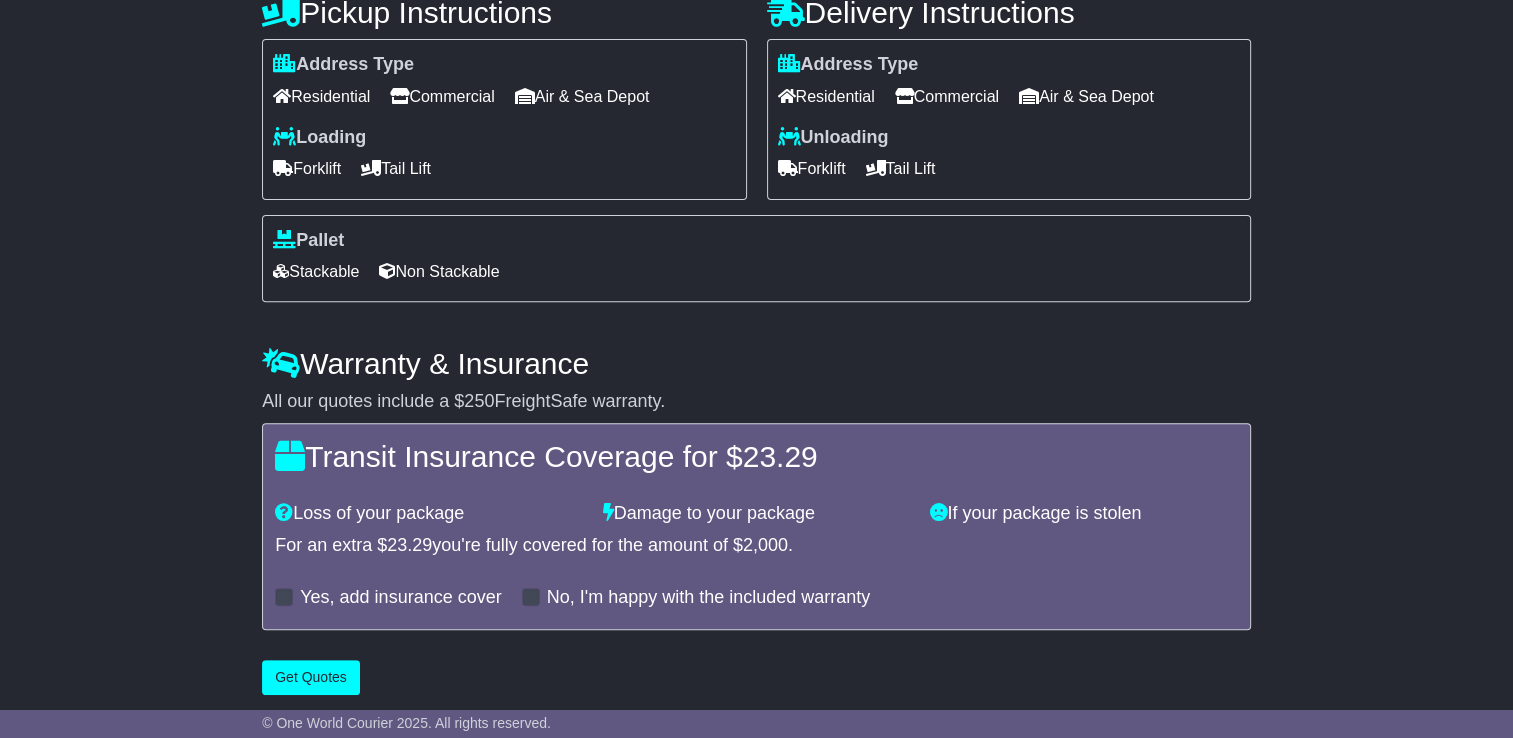 scroll, scrollTop: 714, scrollLeft: 0, axis: vertical 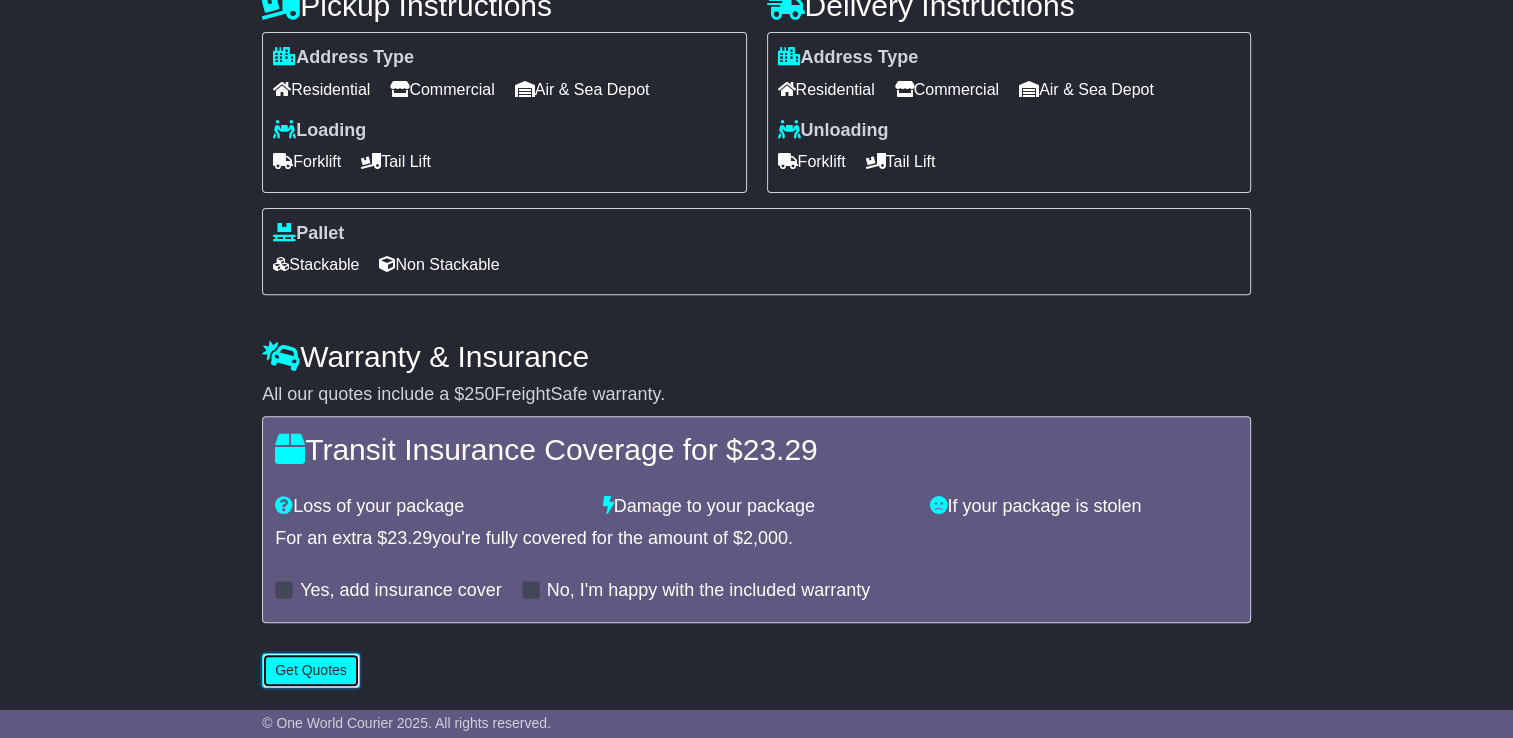 click on "Get Quotes" at bounding box center (311, 670) 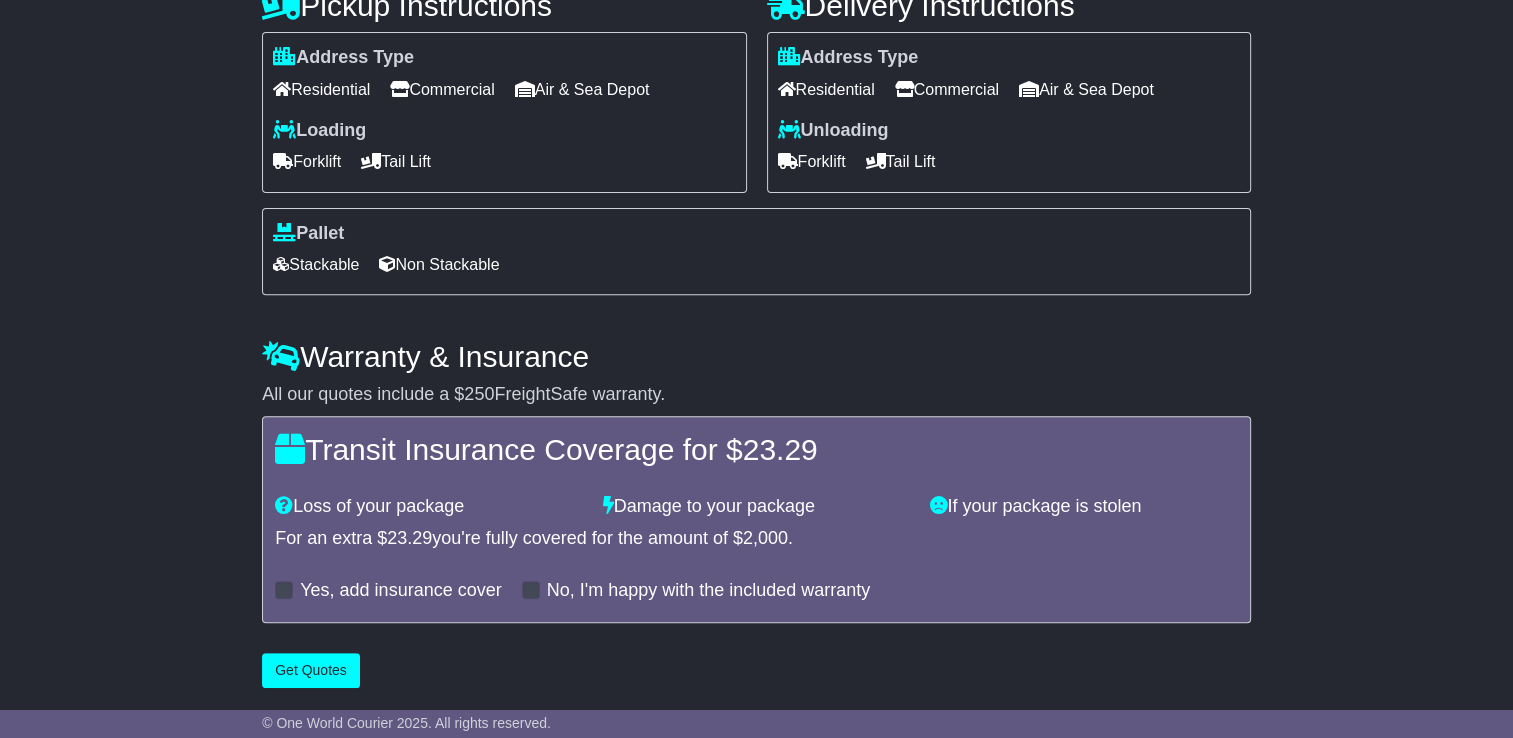 scroll, scrollTop: 0, scrollLeft: 0, axis: both 